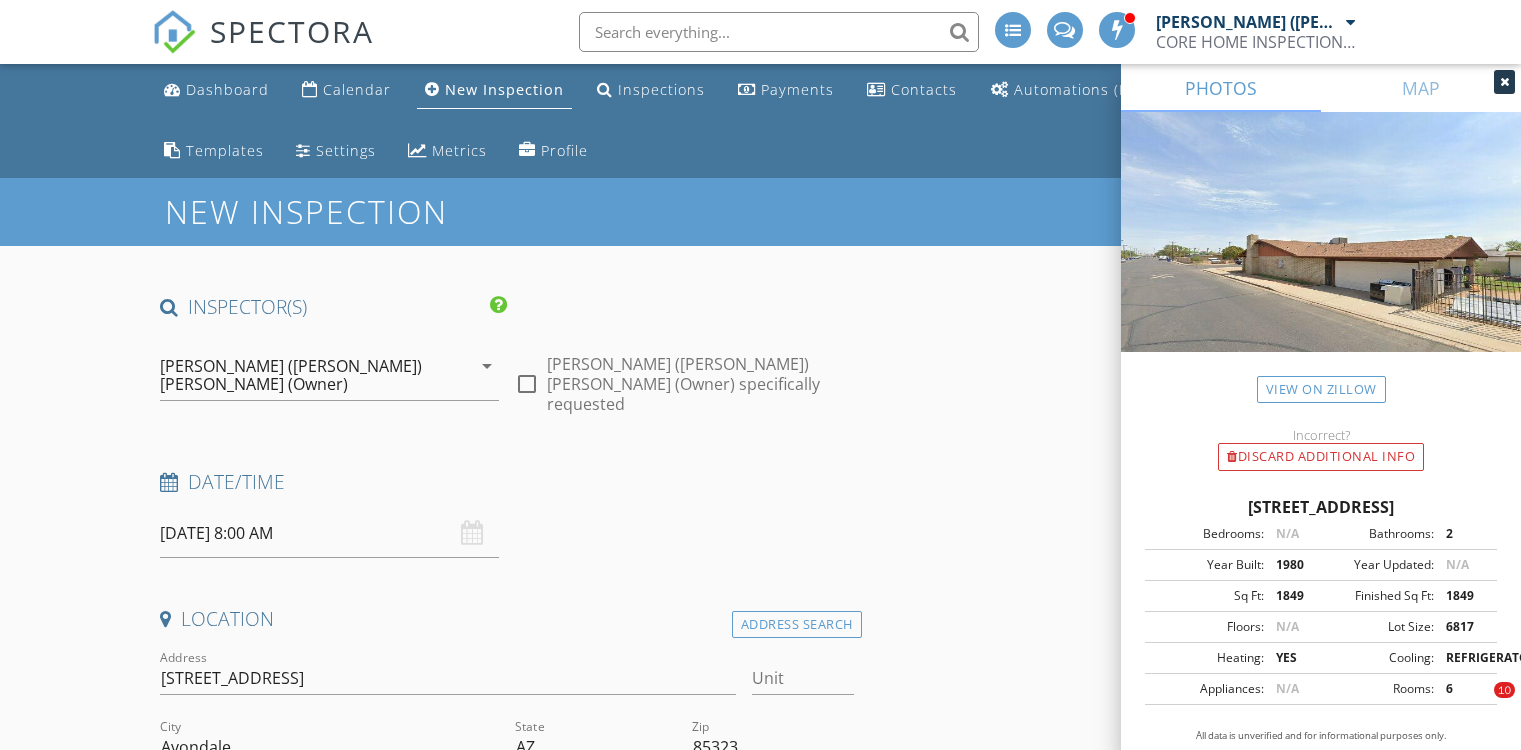 scroll, scrollTop: 2836, scrollLeft: 0, axis: vertical 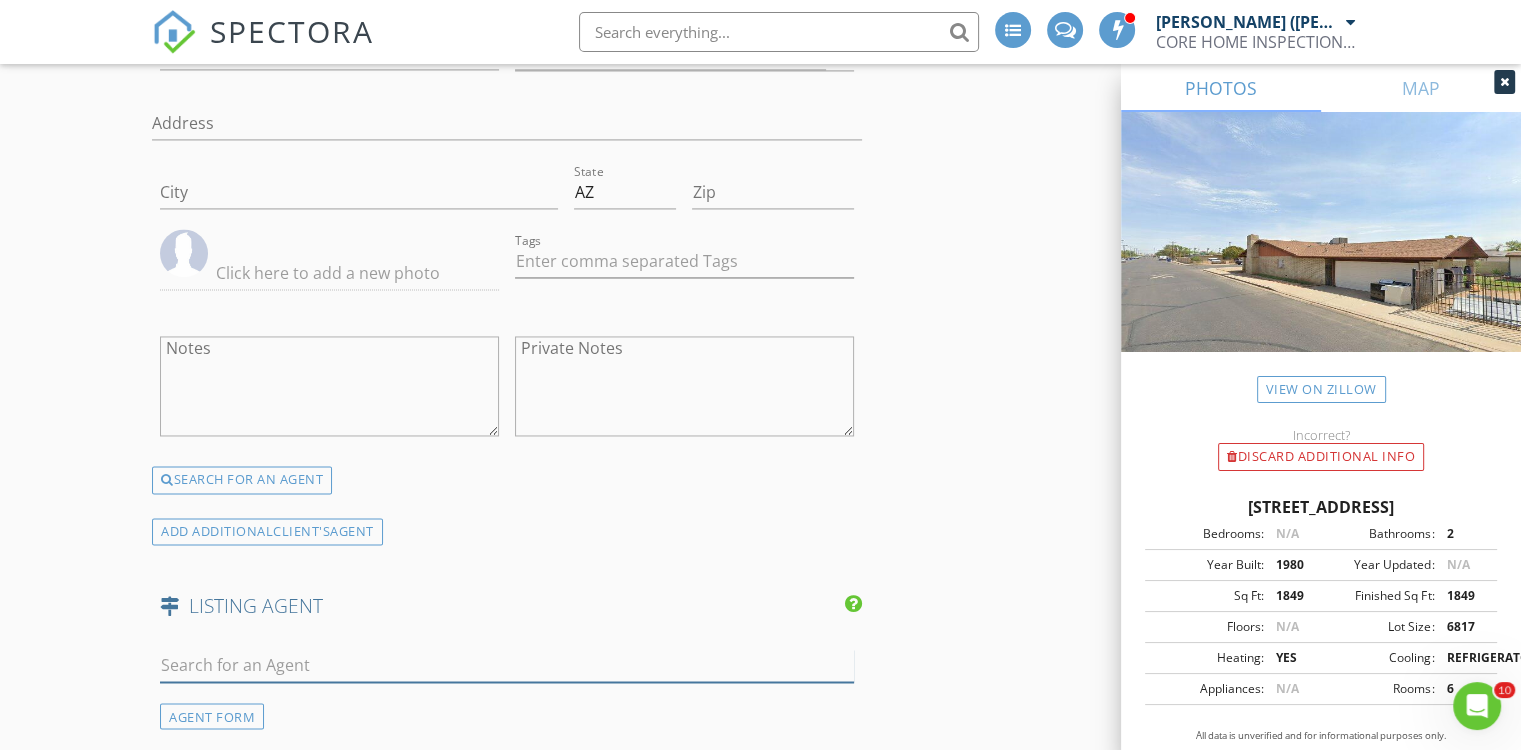click at bounding box center (507, 665) 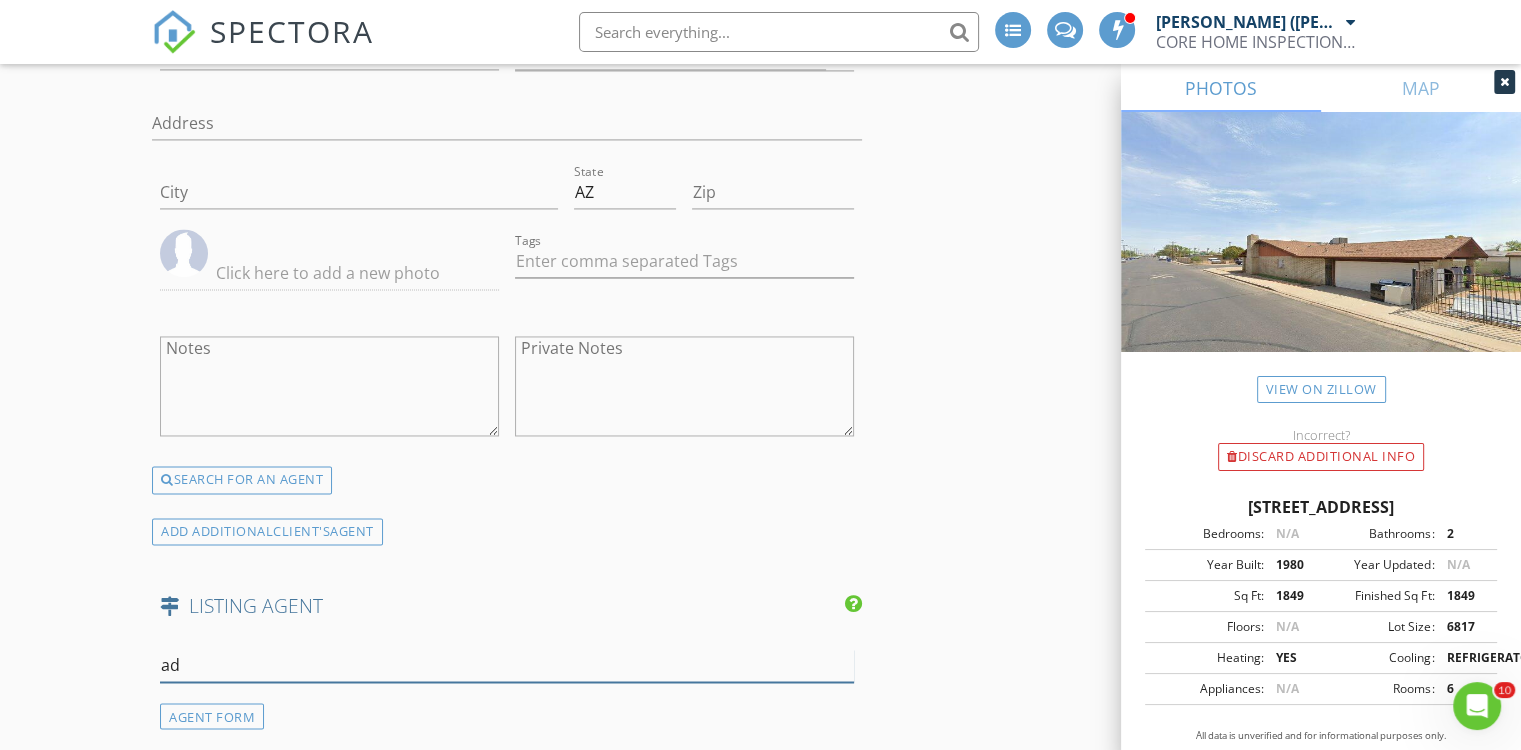 type on "a" 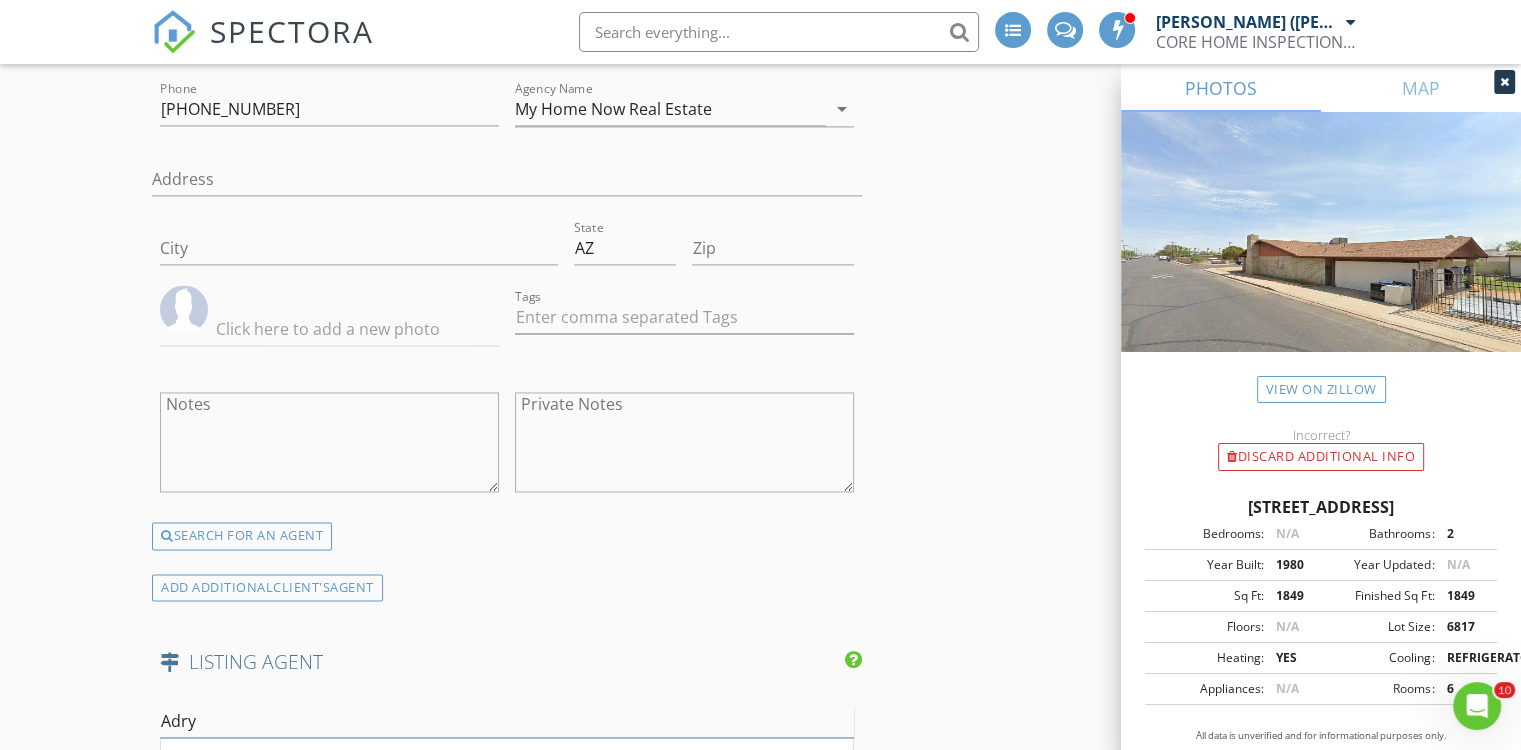 scroll, scrollTop: 3000, scrollLeft: 0, axis: vertical 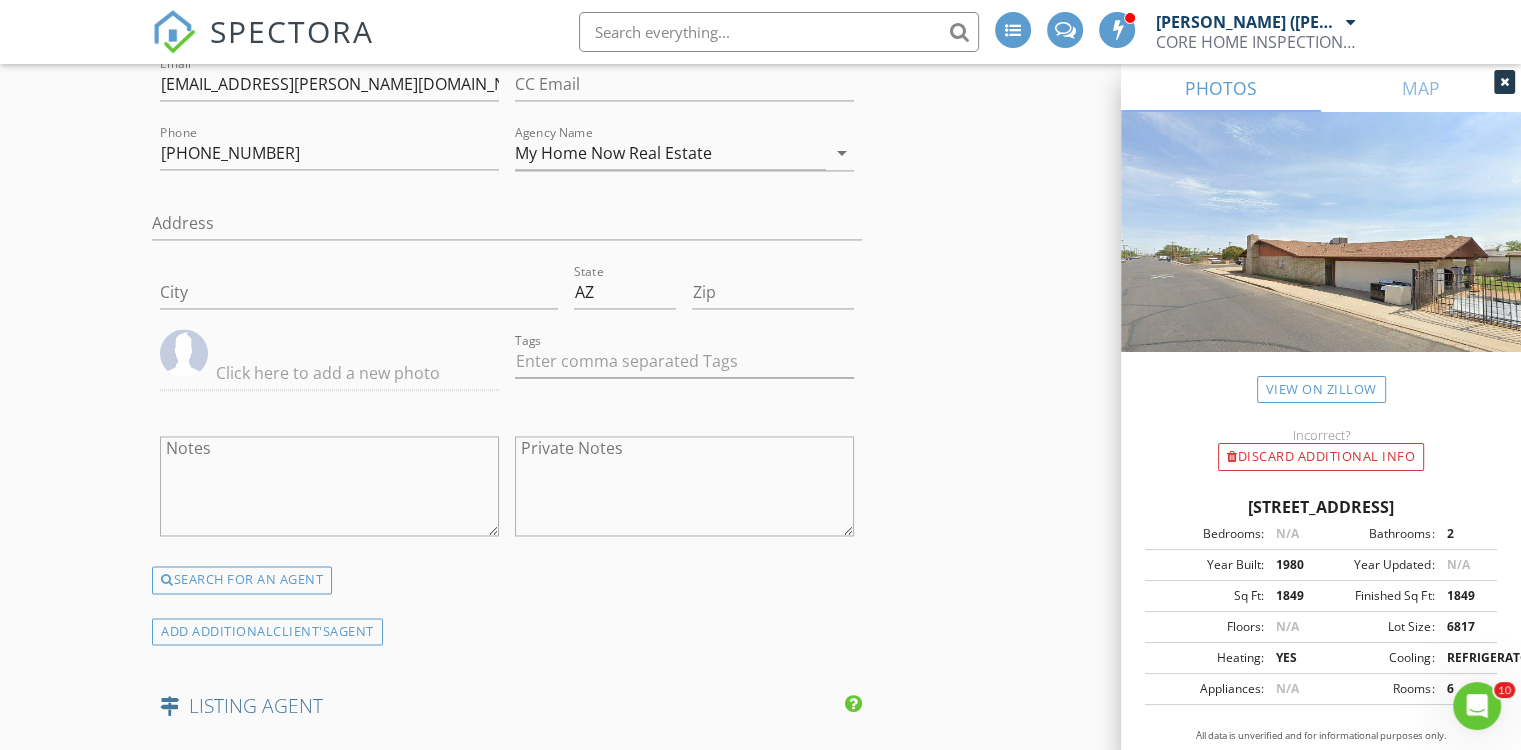 type on "Adry" 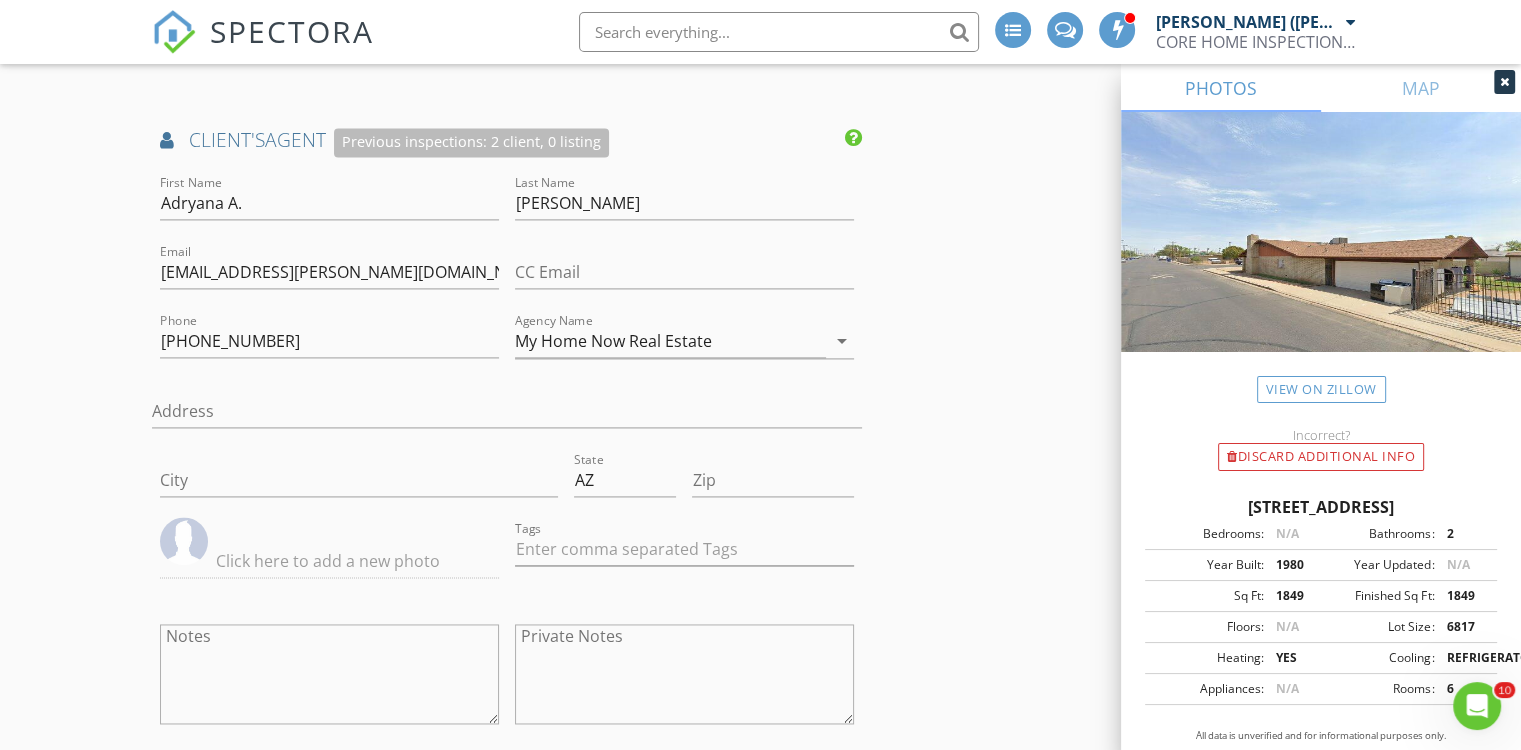 scroll, scrollTop: 3100, scrollLeft: 0, axis: vertical 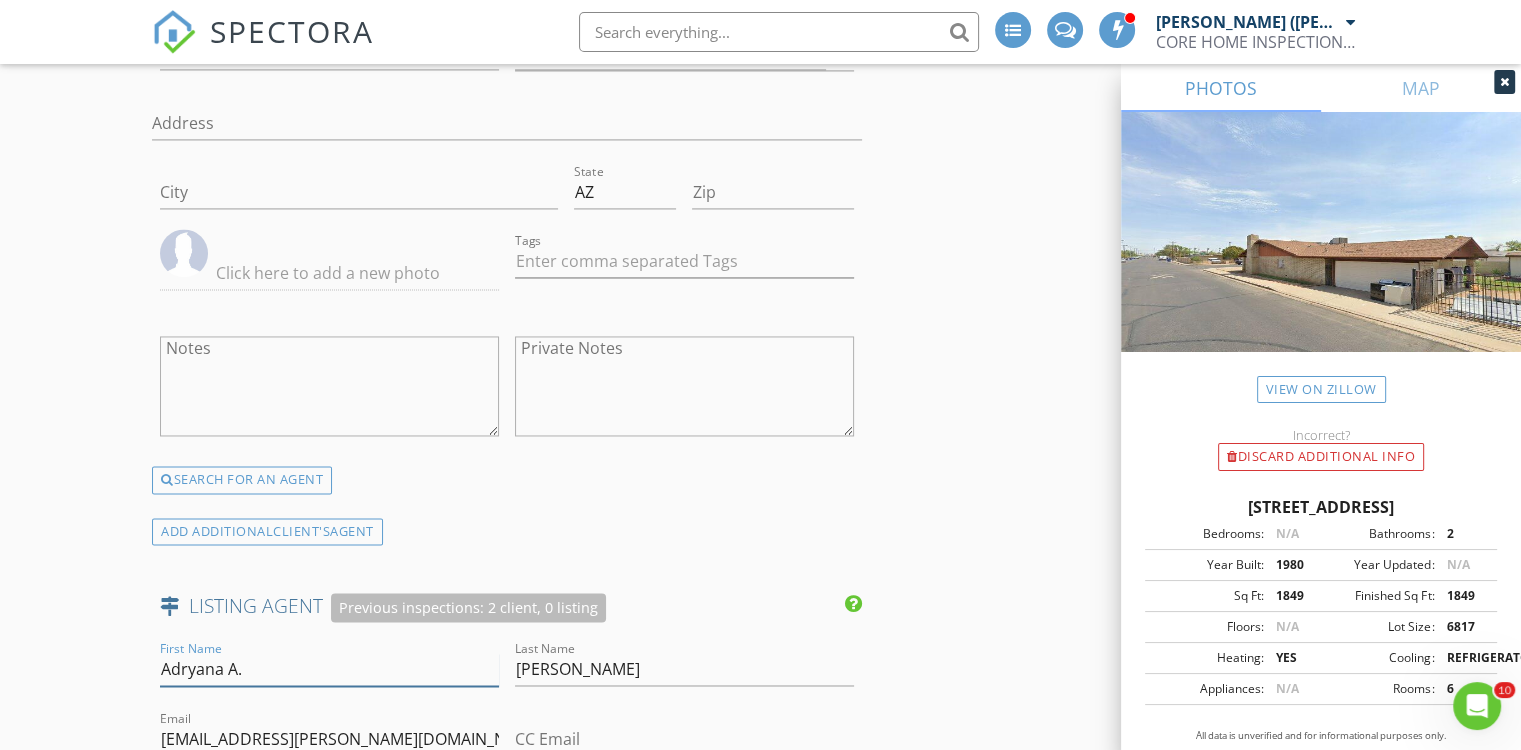 drag, startPoint x: 255, startPoint y: 606, endPoint x: 124, endPoint y: 589, distance: 132.09845 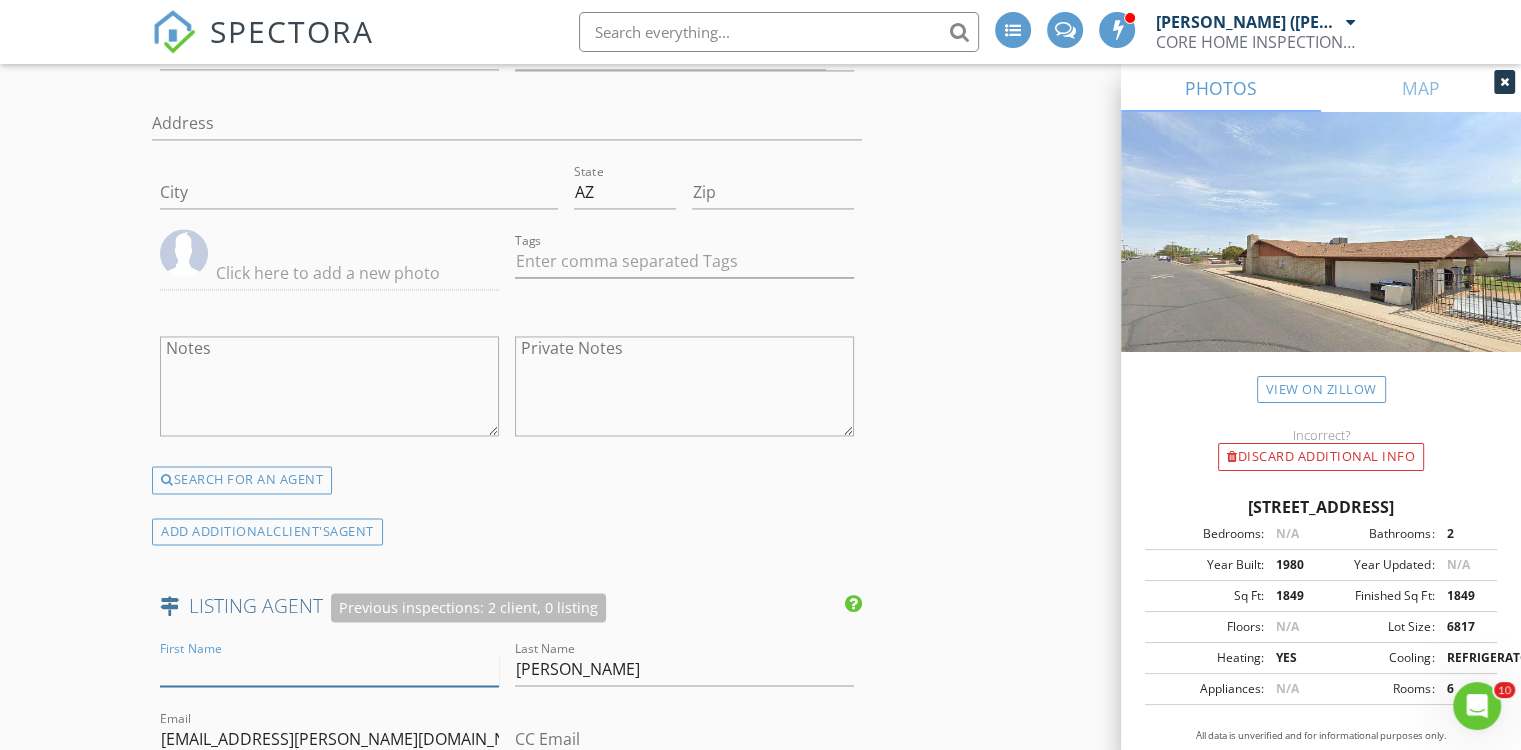 type 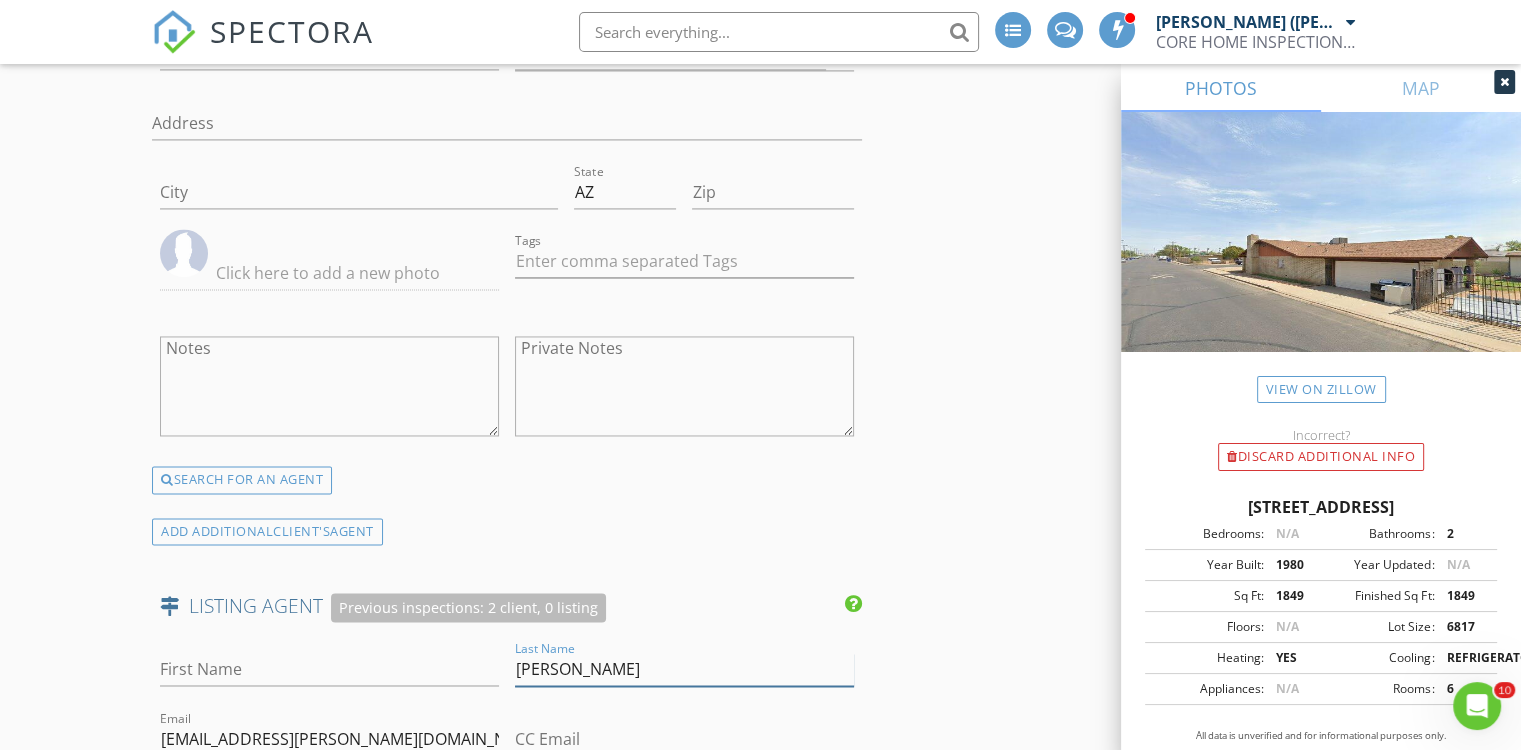 drag, startPoint x: 572, startPoint y: 598, endPoint x: 420, endPoint y: 599, distance: 152.0033 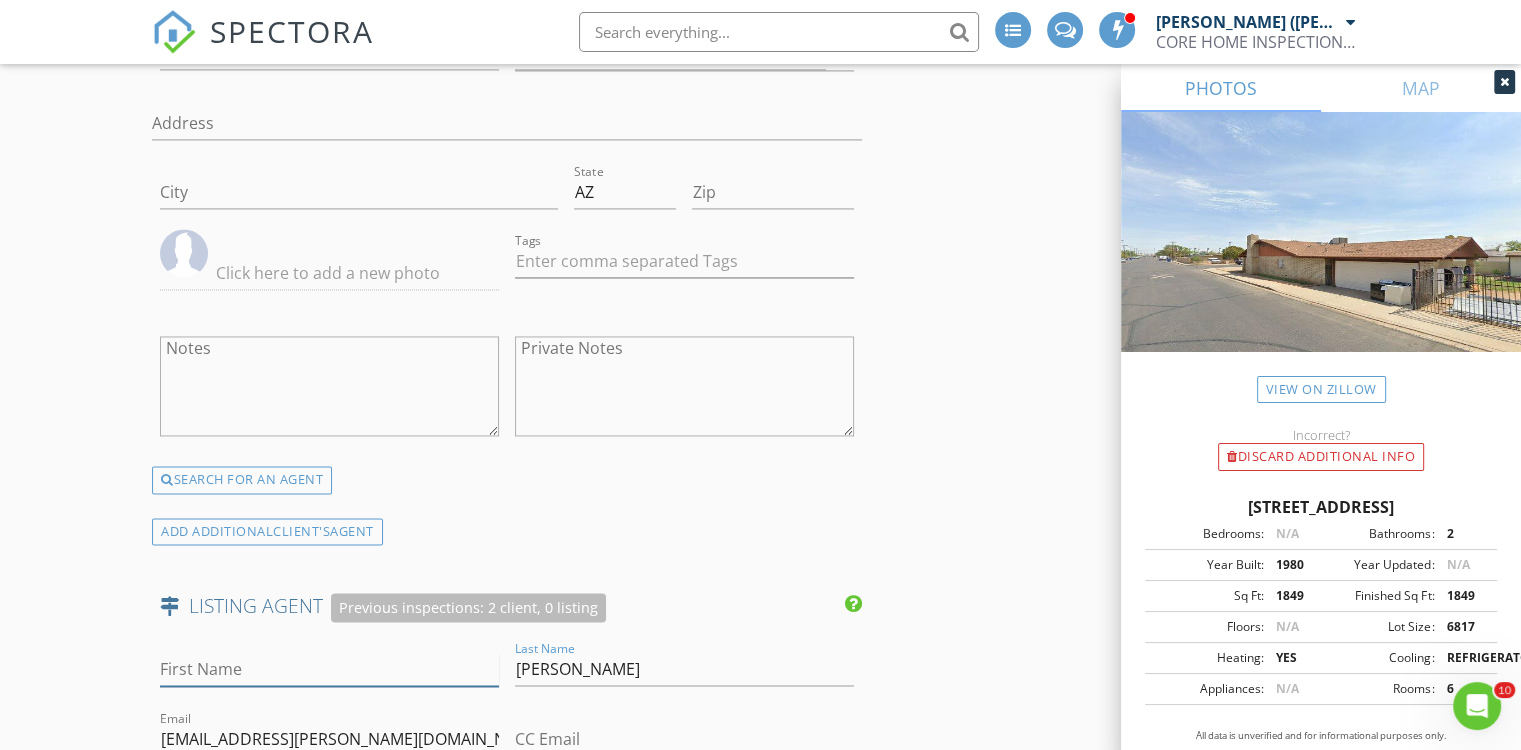 click on "First Name   Last Name Quiroz   Email adryana.quiroz@yahoo.com   CC Email   Phone 602-323-4129   Agency Name My Home Now Real Estate arrow_drop_down   Address   City   State AZ   Zip         Tags         Notes   Private Notes" at bounding box center (507, 928) 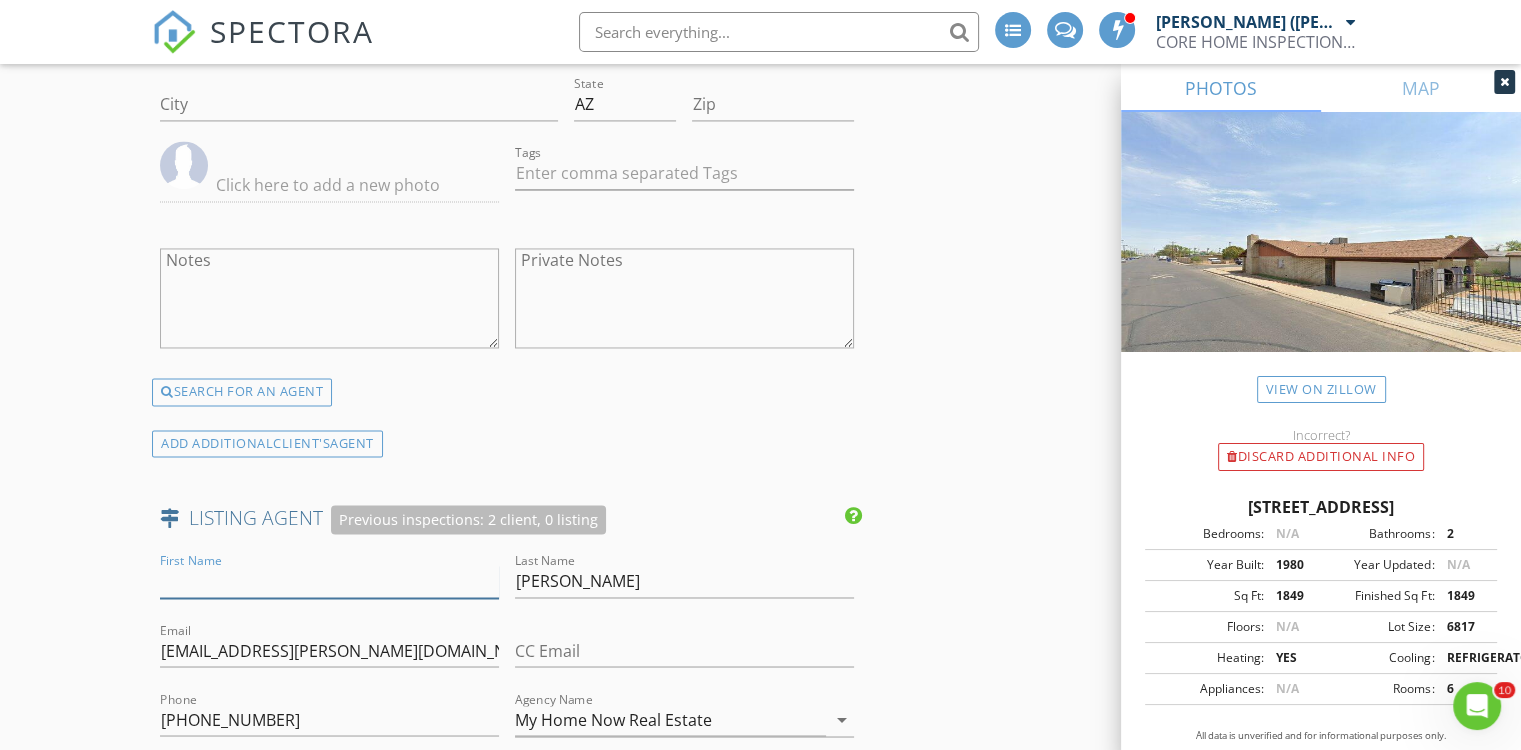 scroll, scrollTop: 3200, scrollLeft: 0, axis: vertical 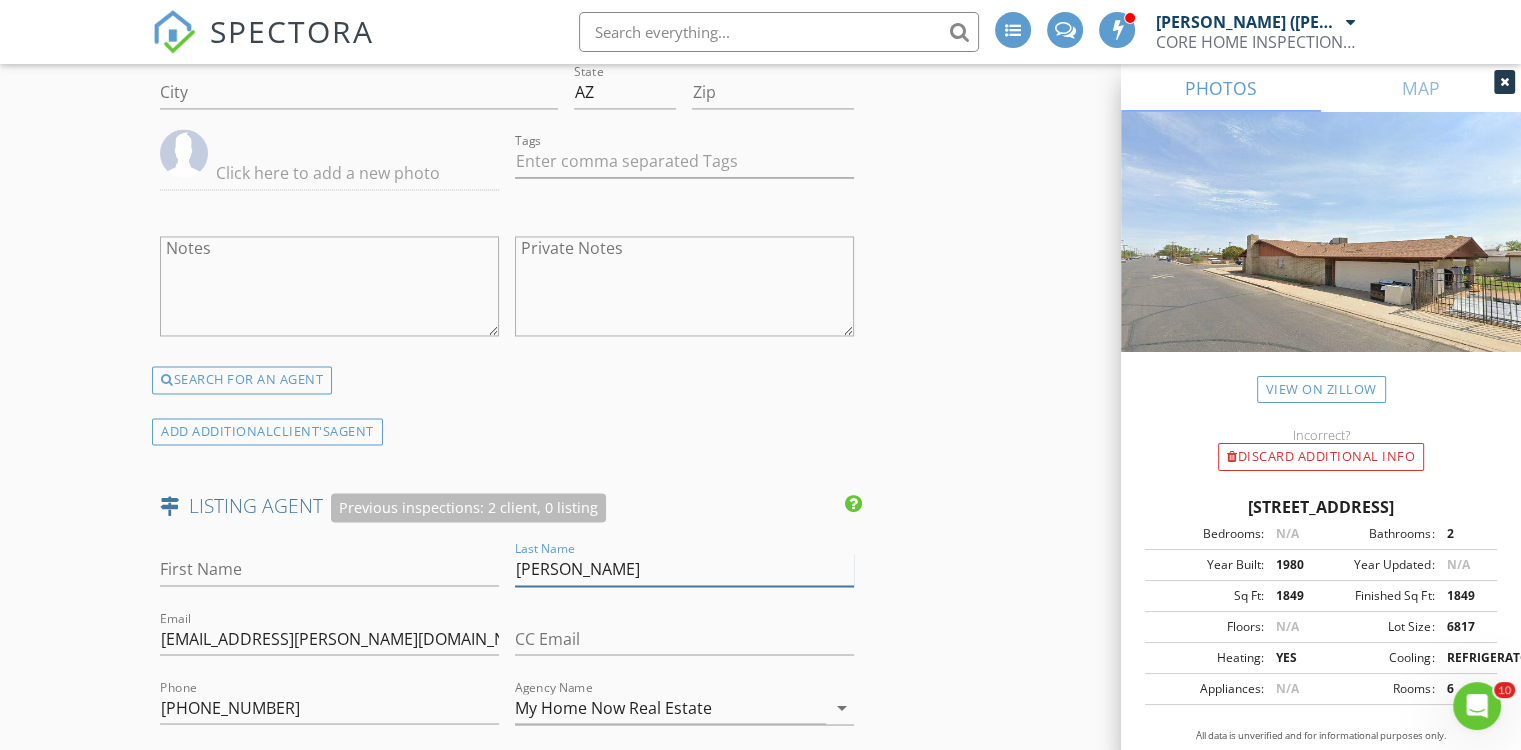 drag, startPoint x: 592, startPoint y: 502, endPoint x: 463, endPoint y: 489, distance: 129.65338 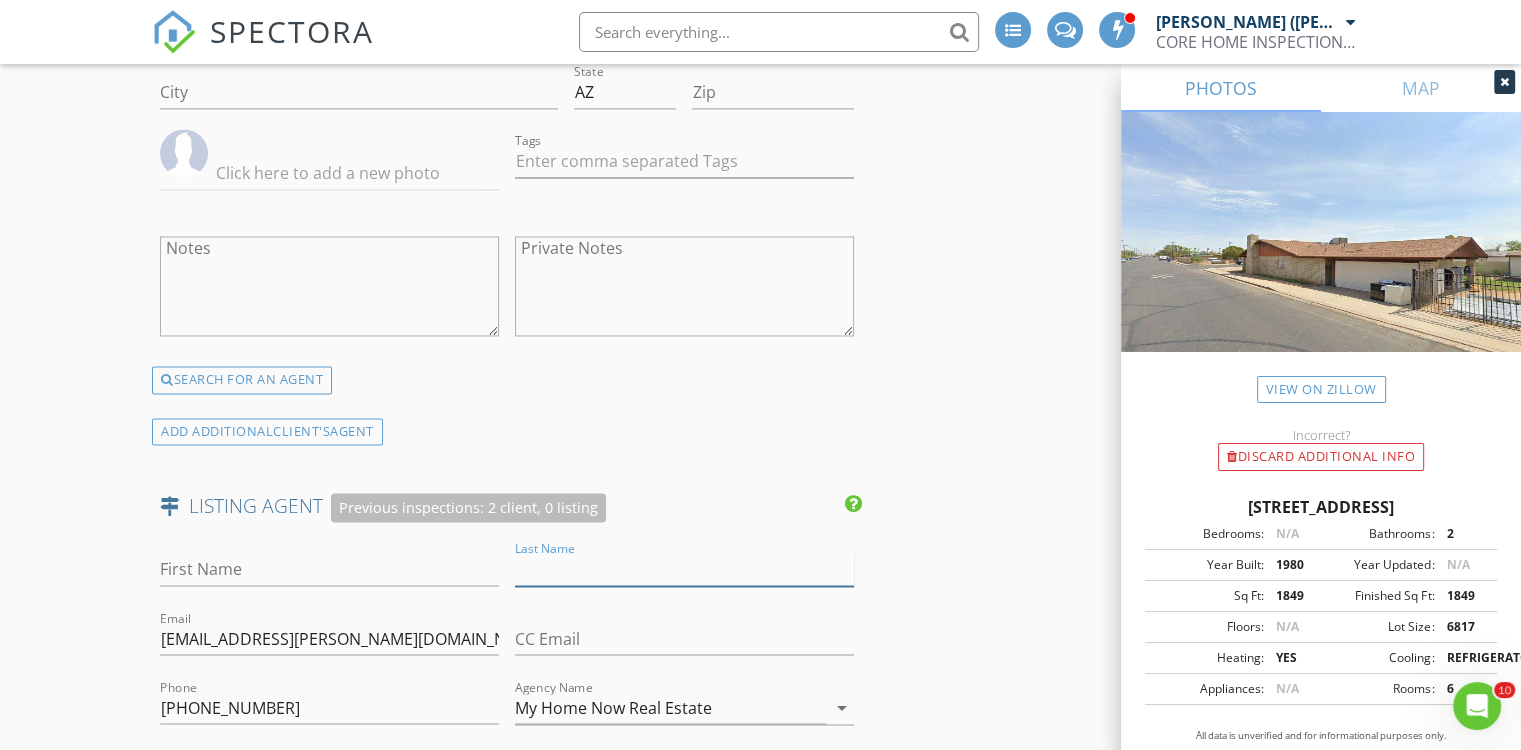 type 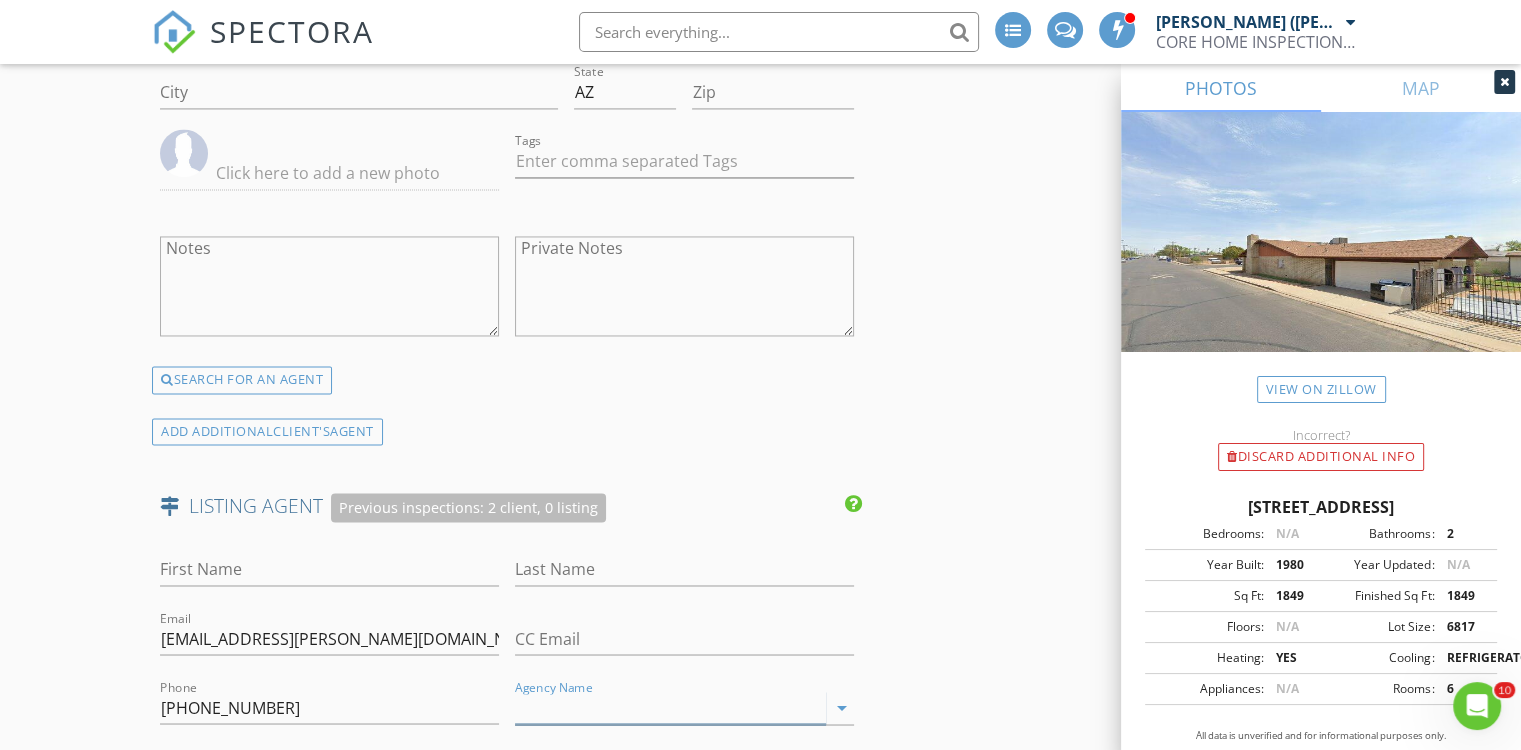 type 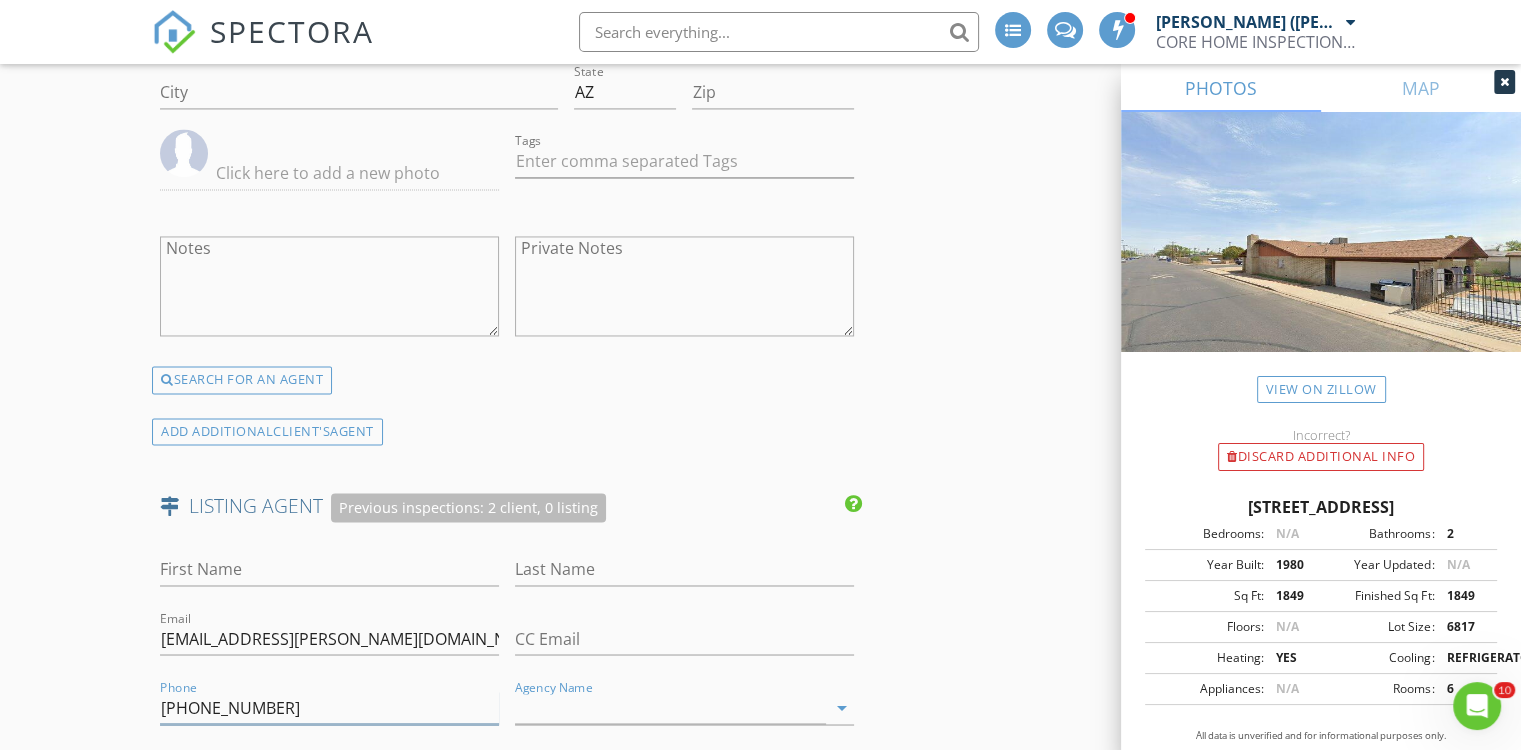 drag, startPoint x: 223, startPoint y: 647, endPoint x: 108, endPoint y: 650, distance: 115.03912 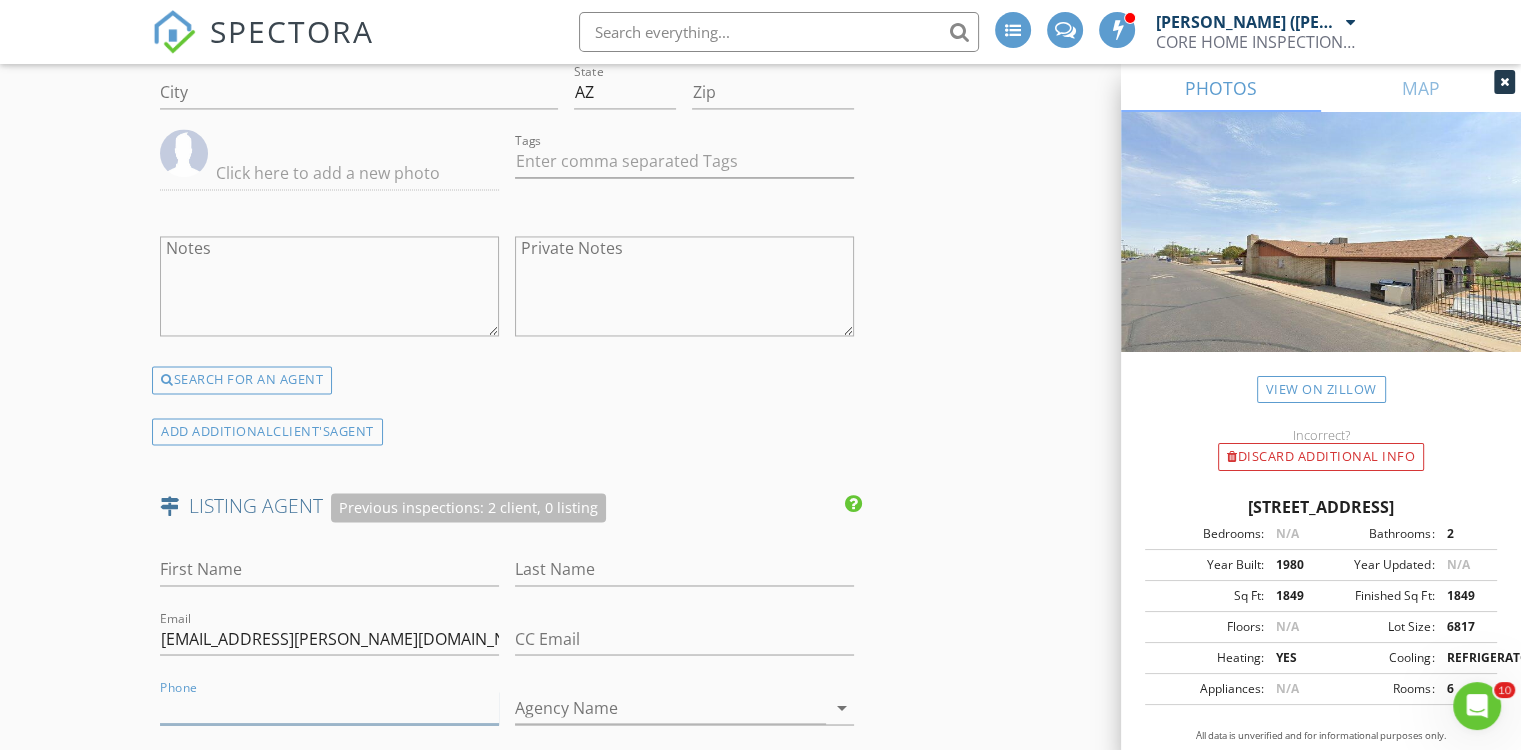 type 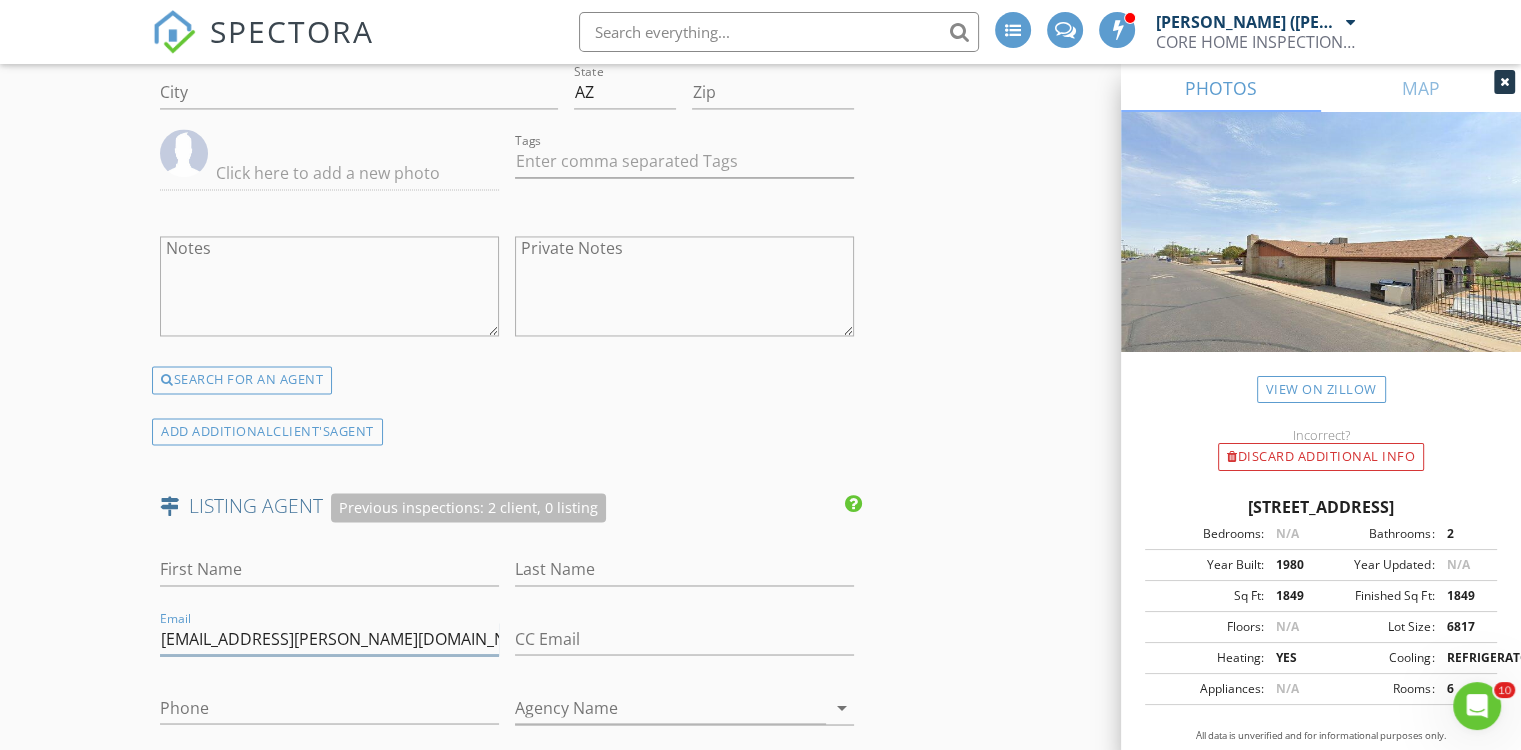 drag, startPoint x: 347, startPoint y: 574, endPoint x: 108, endPoint y: 574, distance: 239 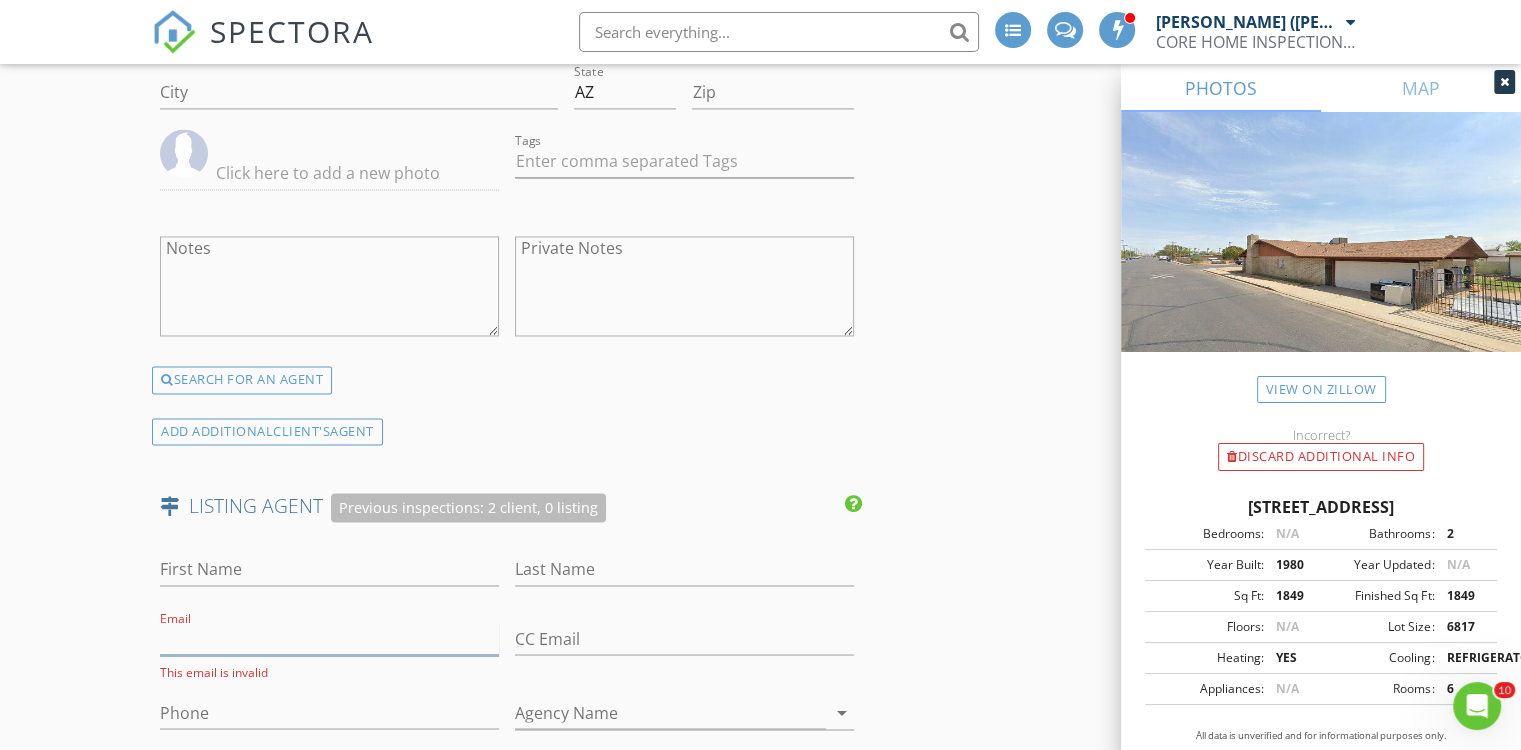 type 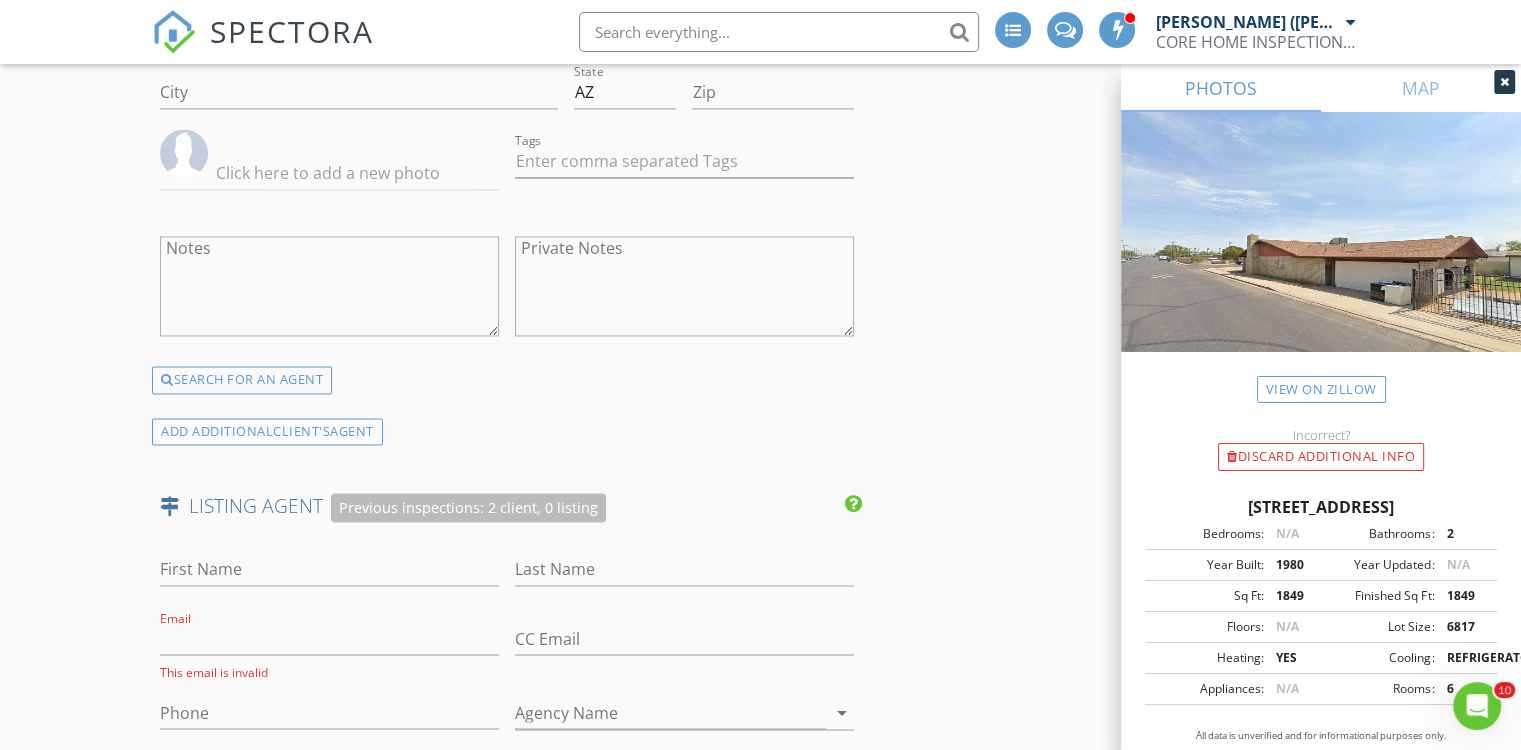 click on "INSPECTOR(S)
check_box   Ezequiel (Zeke) Coronado (Owner)   PRIMARY   Ezequiel (Zeke) Coronado (Owner) arrow_drop_down   check_box_outline_blank Ezequiel (Zeke) Coronado (Owner) specifically requested
Date/Time
07/14/2025 8:00 AM
Location
Address Search       Address 501 E Hill Dr   Unit   City Avondale   State AZ   Zip 85323   County Maricopa     Square Feet 1849   Year Built 1980   Foundation Slab arrow_drop_down     Ezequiel (Zeke) Coronado (Owner)     17.8 miles     (28 minutes)
client
check_box Enable Client CC email for this inspection   Client Search     check_box_outline_blank Client is a Company/Organization     First Name Shirley   Last Name Carbajal   Email shirleygarcia1022@gmail.com   CC Email   Phone 520-510-2773   Address   City   State   Zip     Tags         Notes   Private Notes
ADD ADDITIONAL client" at bounding box center [507, -385] 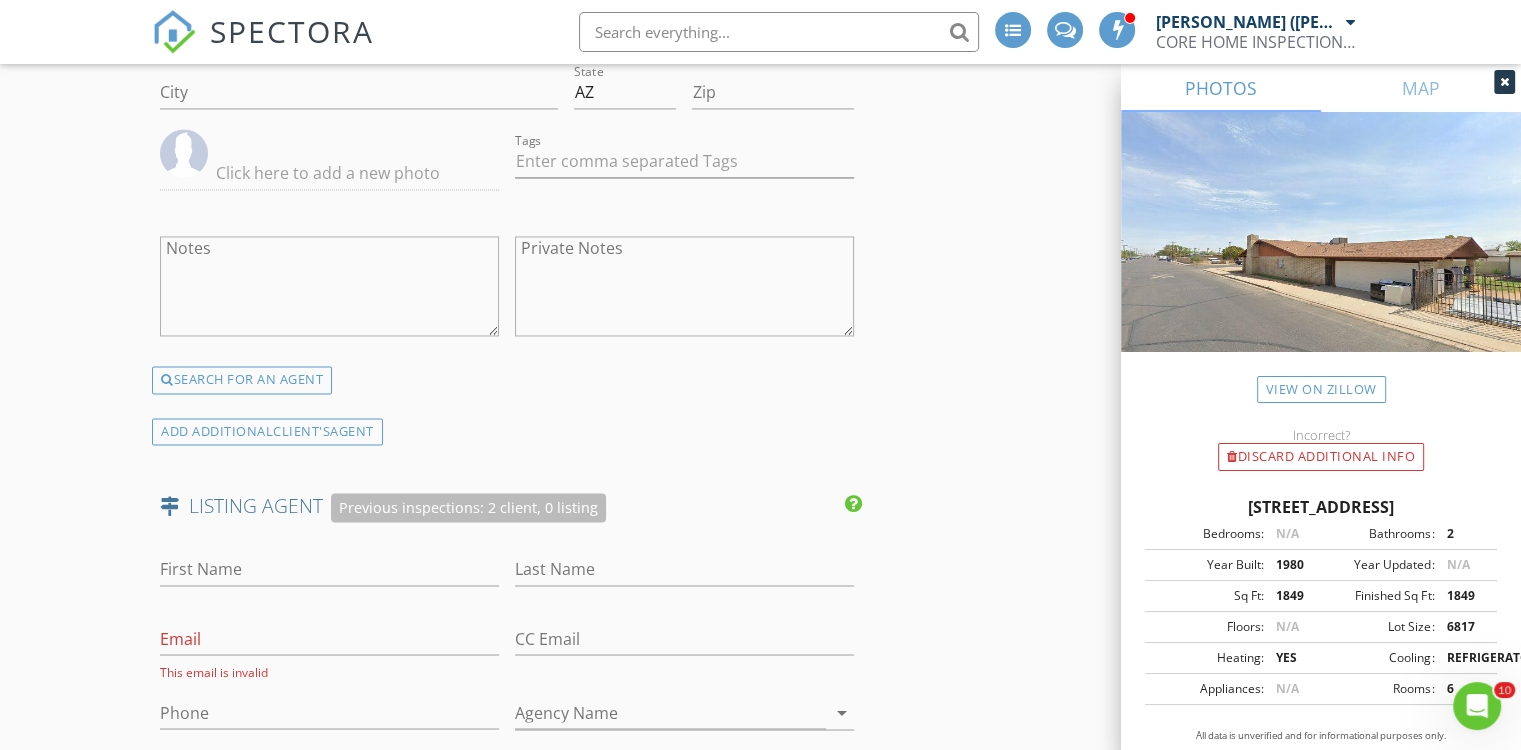 click on "LISTING AGENT
Previous inspections:
2
client,
0 listing" at bounding box center [507, 507] 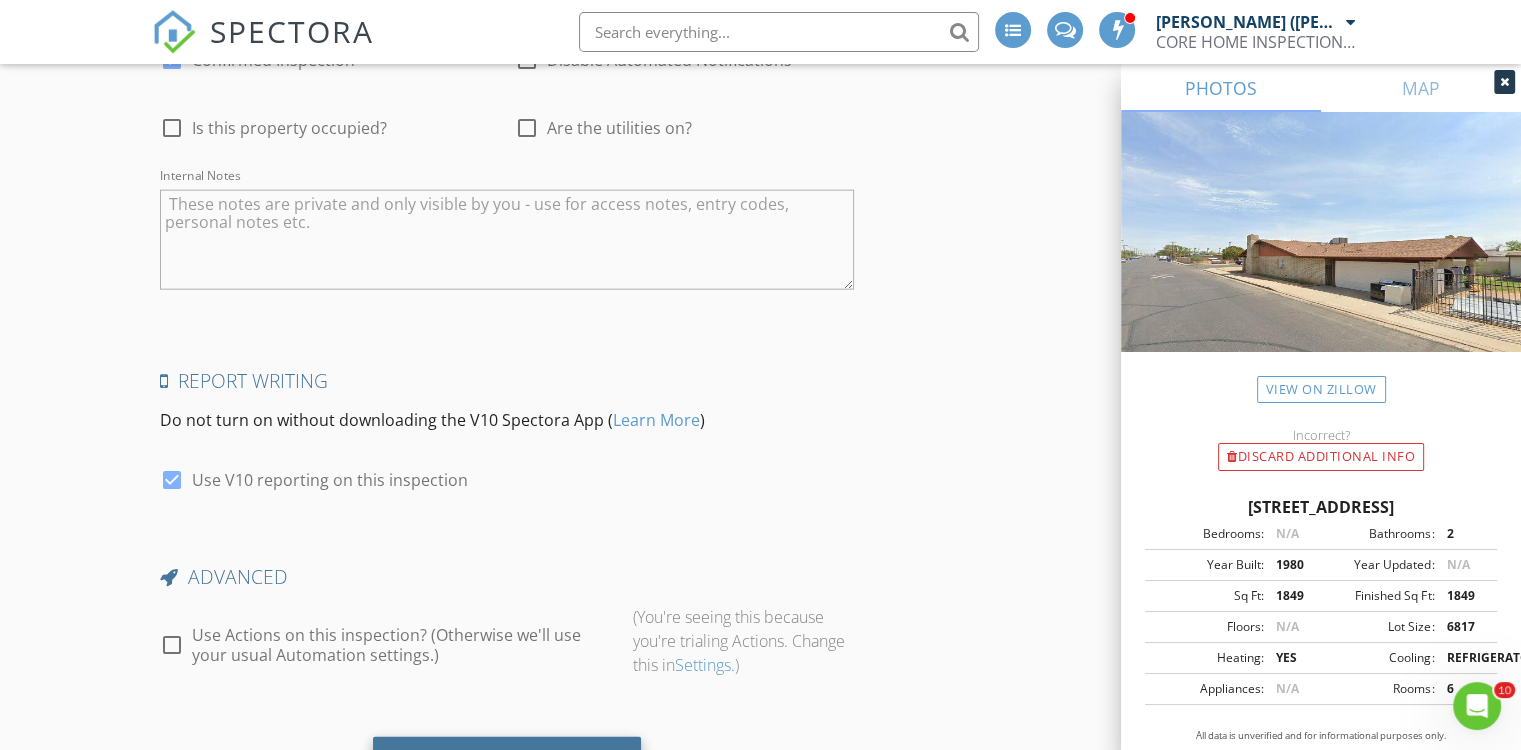 scroll, scrollTop: 4683, scrollLeft: 0, axis: vertical 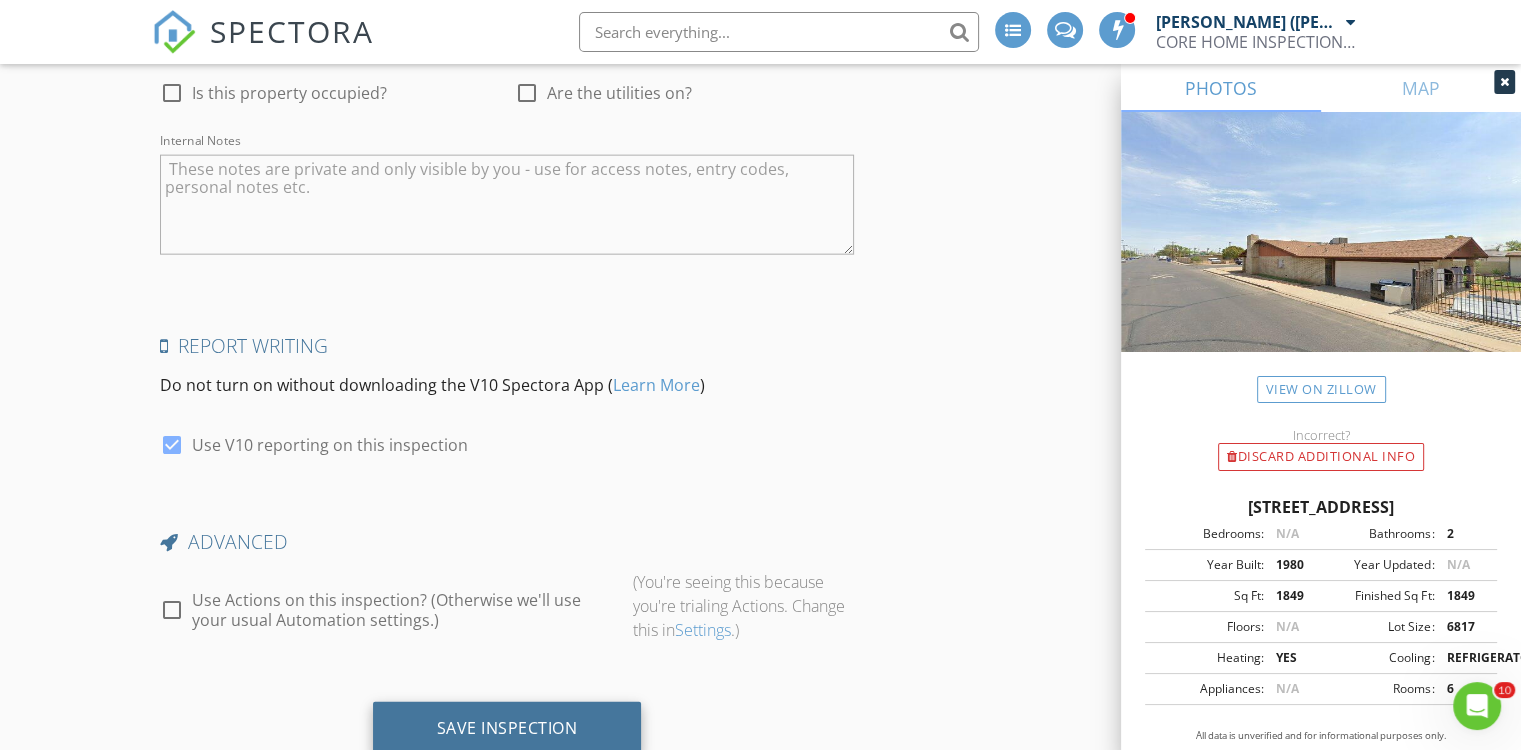 click on "Save Inspection" at bounding box center [507, 729] 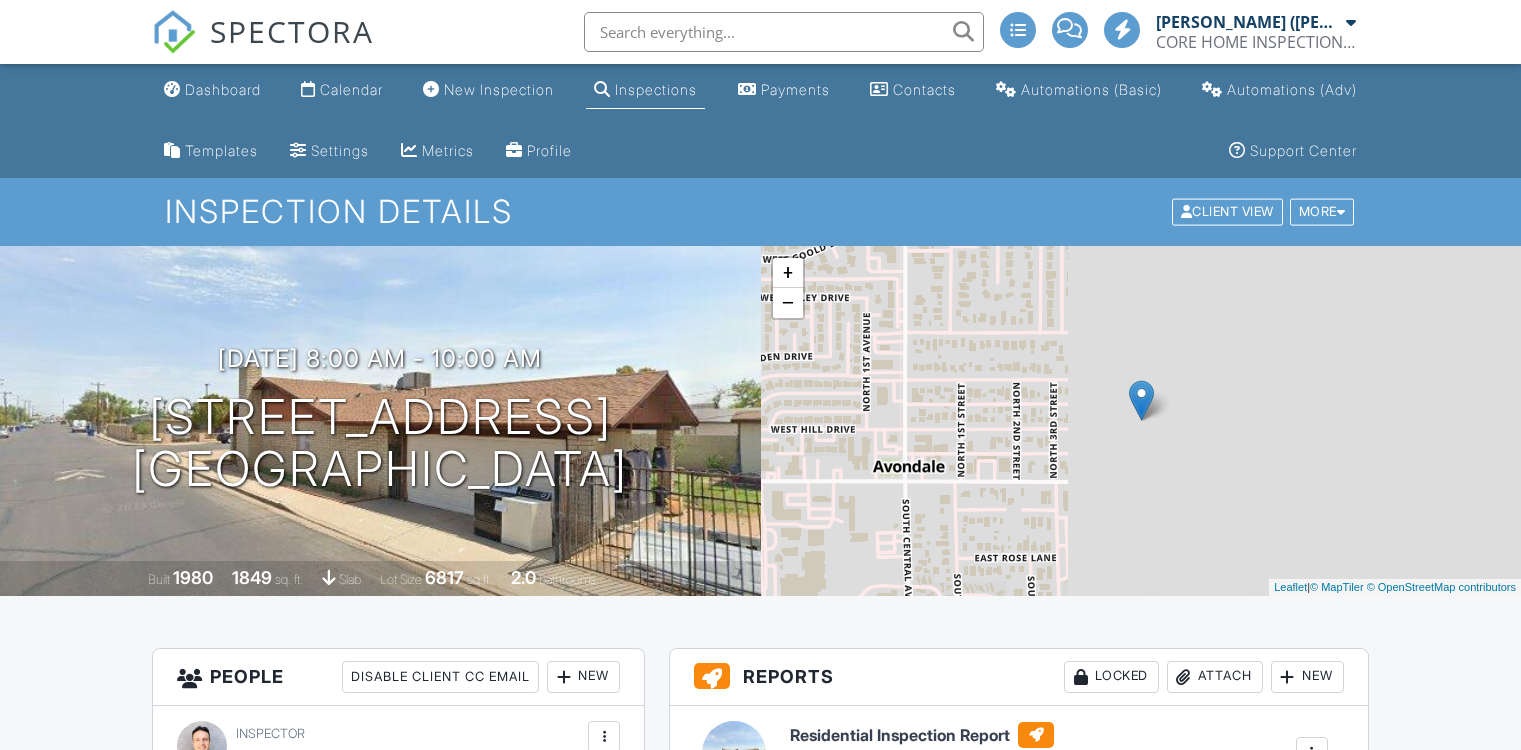 scroll, scrollTop: 0, scrollLeft: 0, axis: both 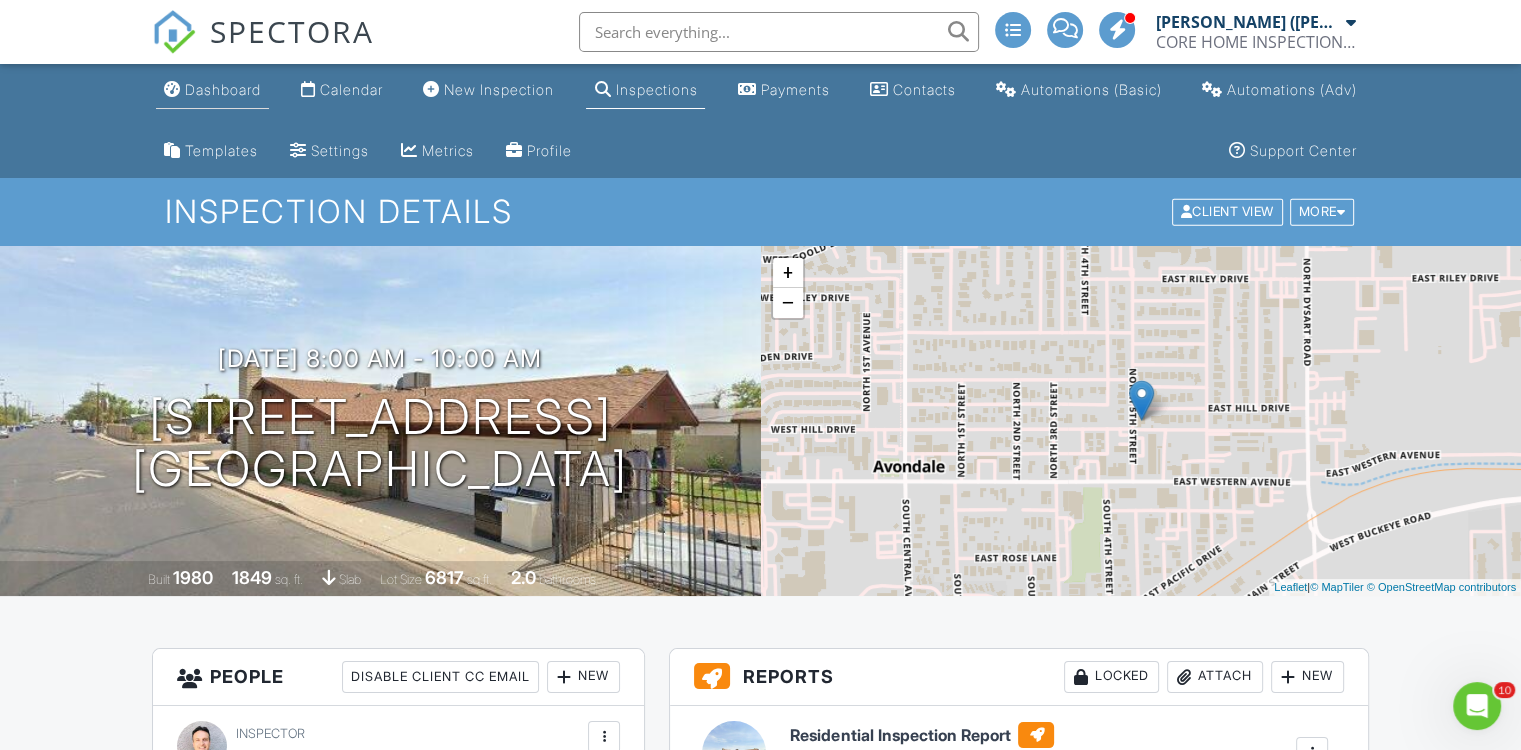 click on "Dashboard" at bounding box center (212, 90) 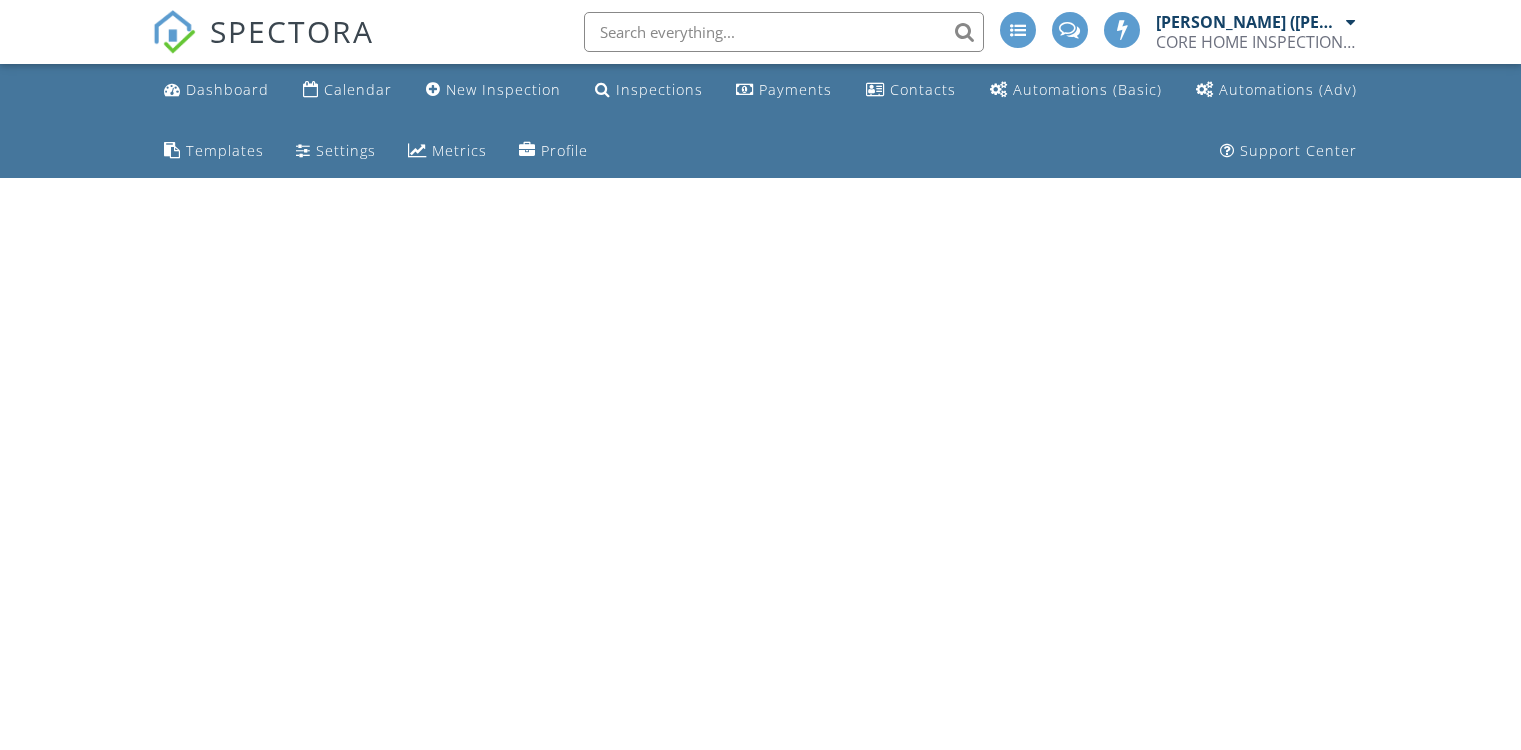 scroll, scrollTop: 0, scrollLeft: 0, axis: both 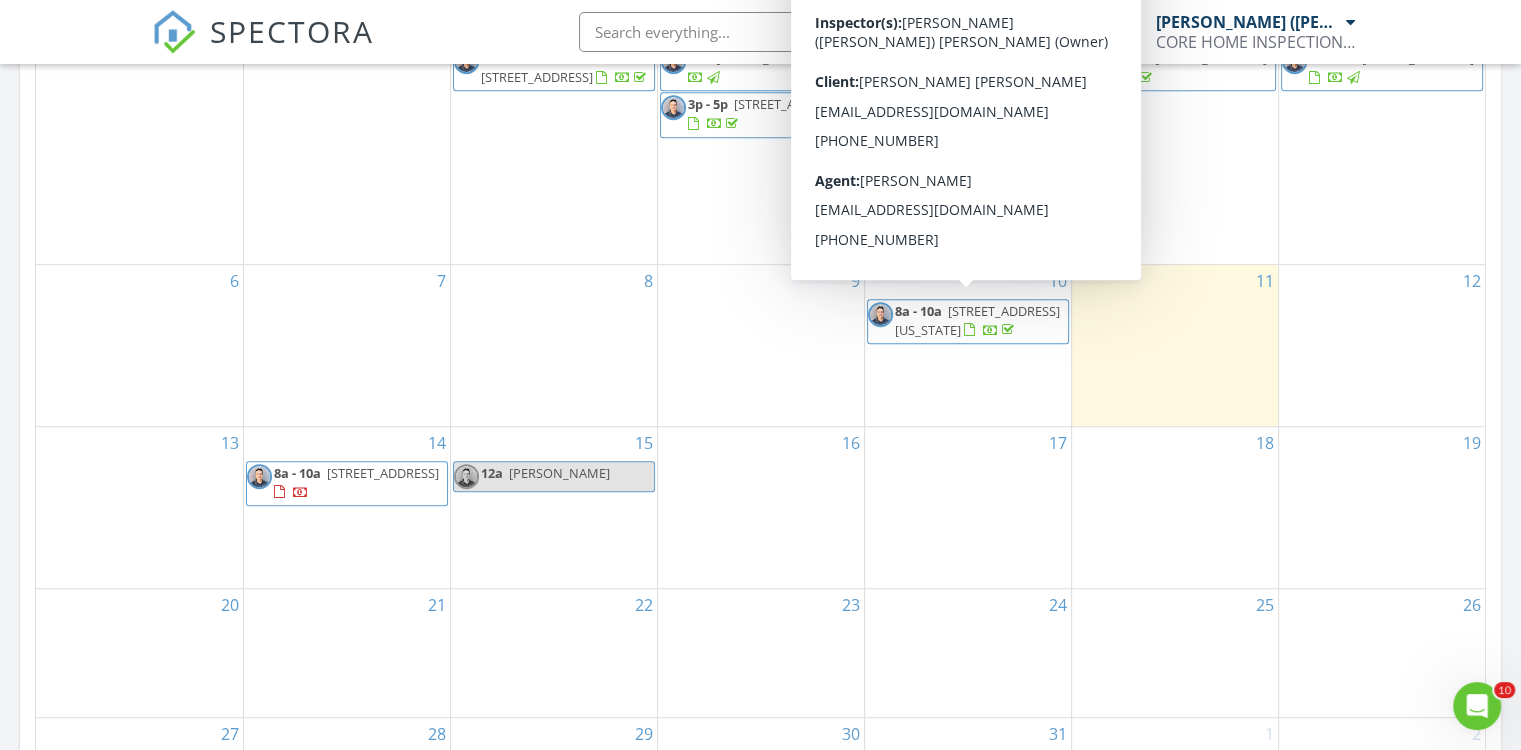click on "5747 W Missouri Ave 109, Glendale 85301" at bounding box center [977, 320] 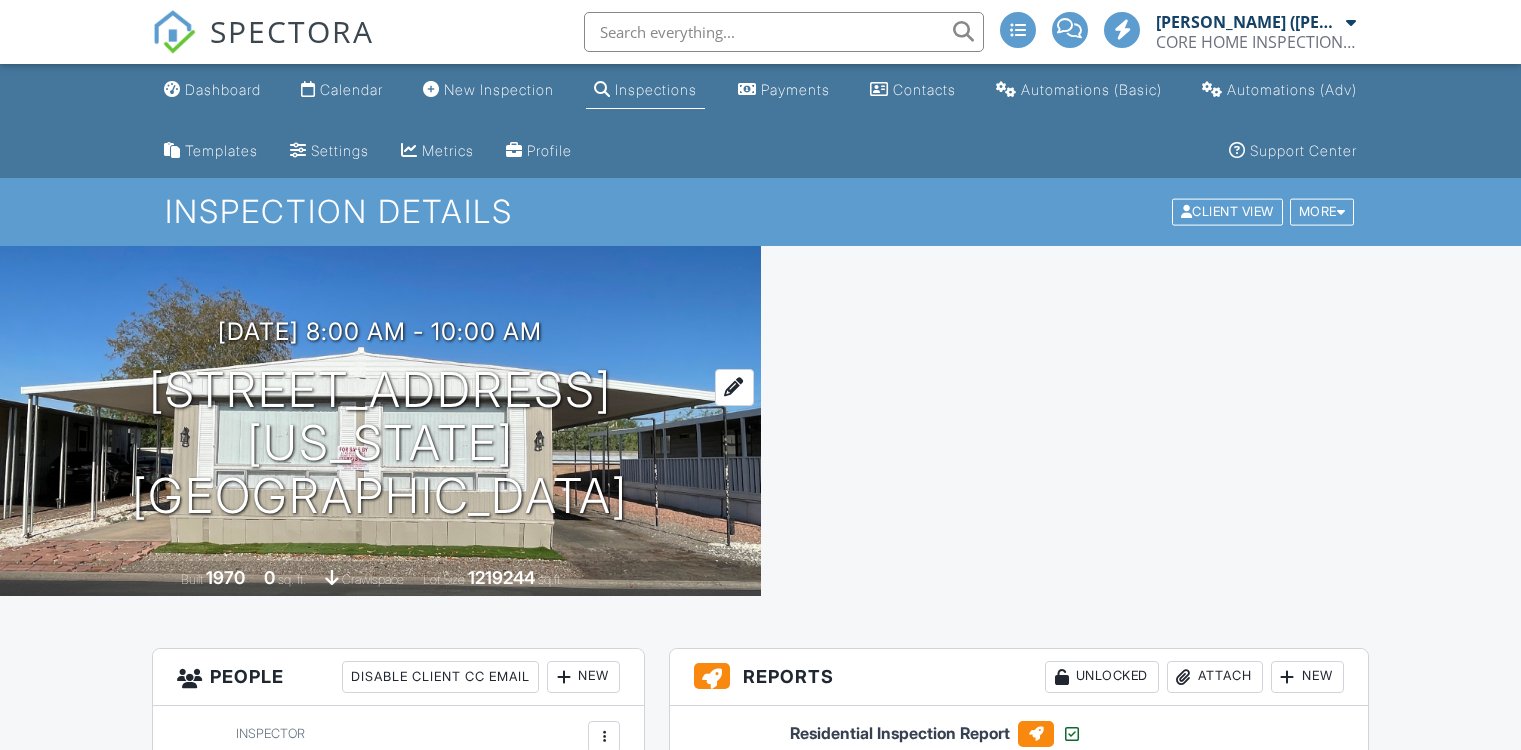 scroll, scrollTop: 0, scrollLeft: 0, axis: both 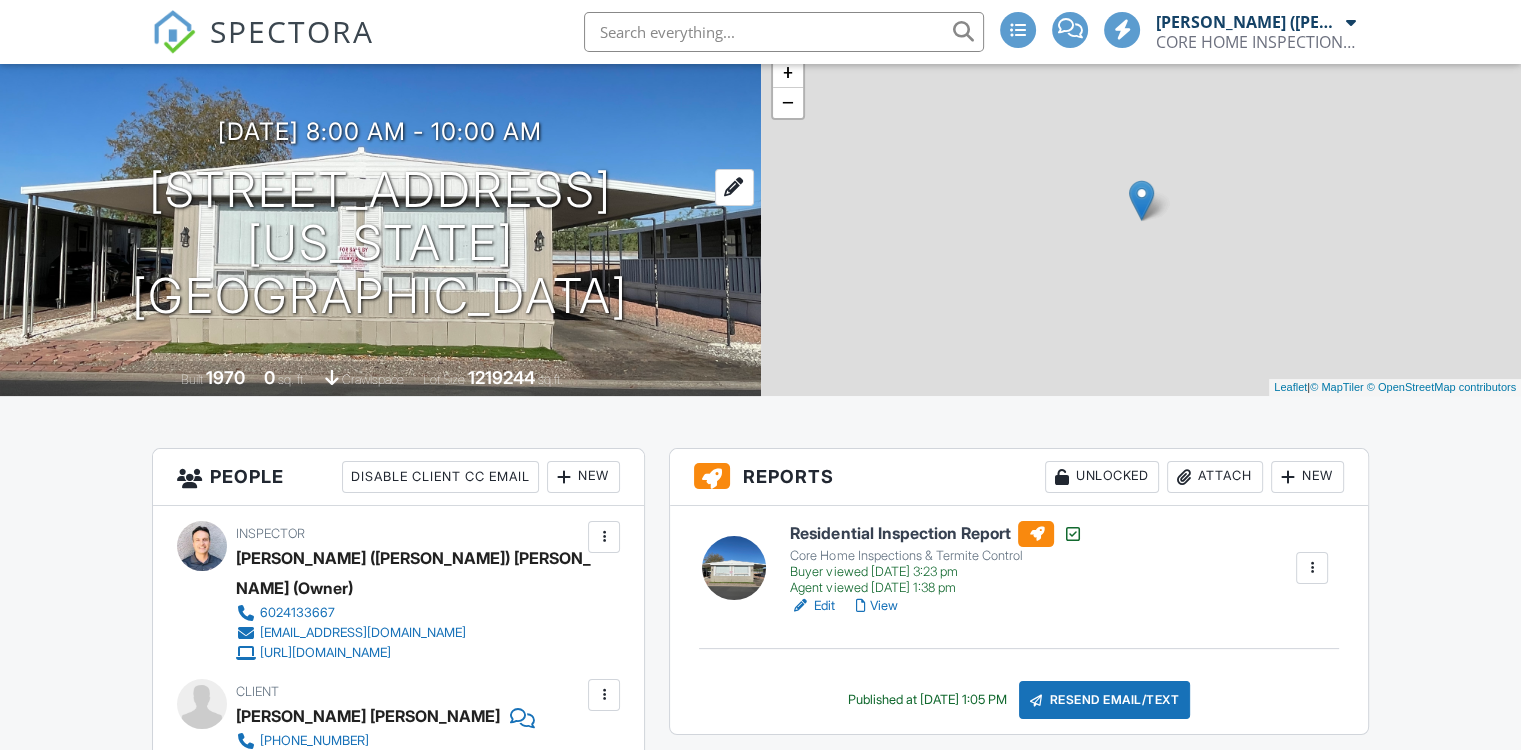 click on "5747 W Missouri Ave 109
Glendale, AZ 85301" at bounding box center [380, 243] 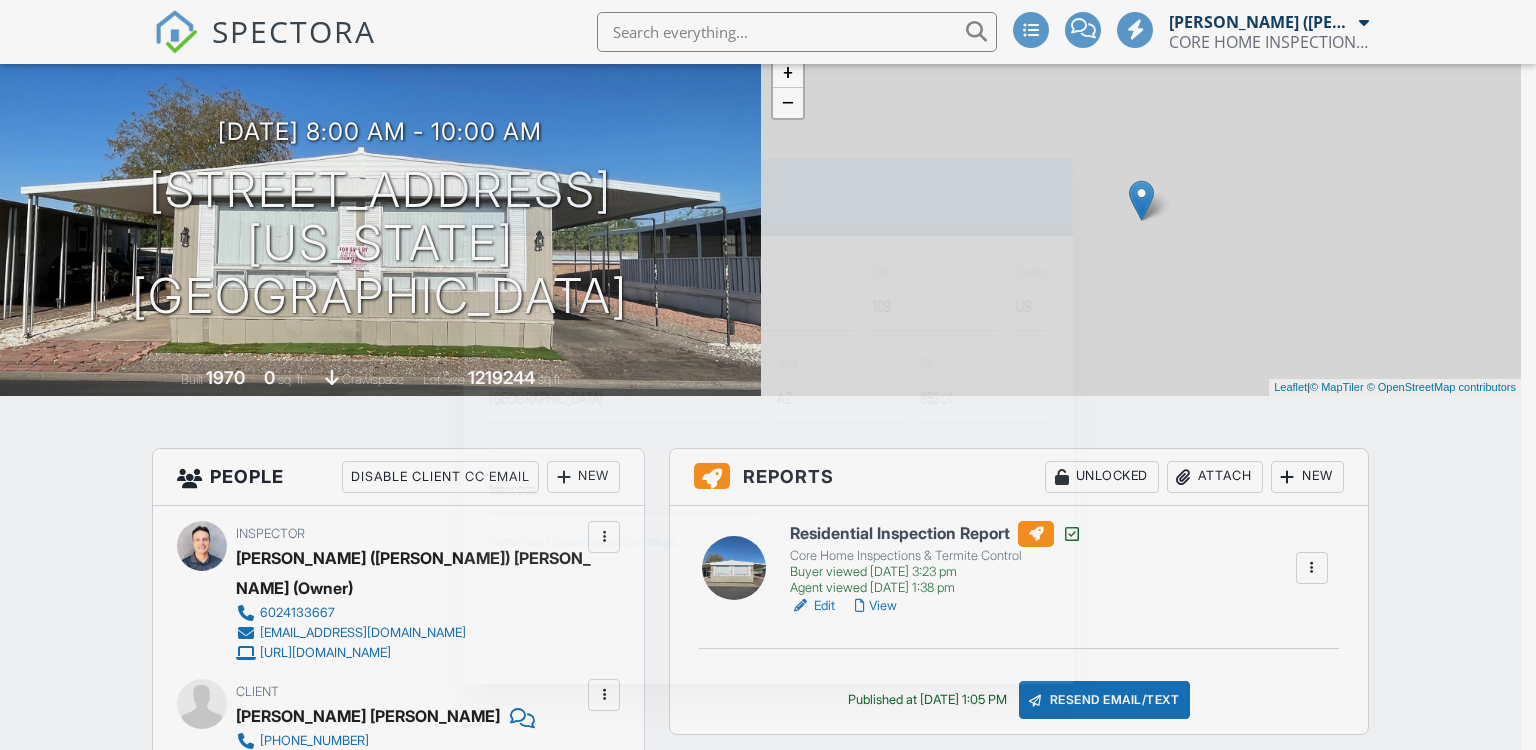 scroll, scrollTop: 0, scrollLeft: 0, axis: both 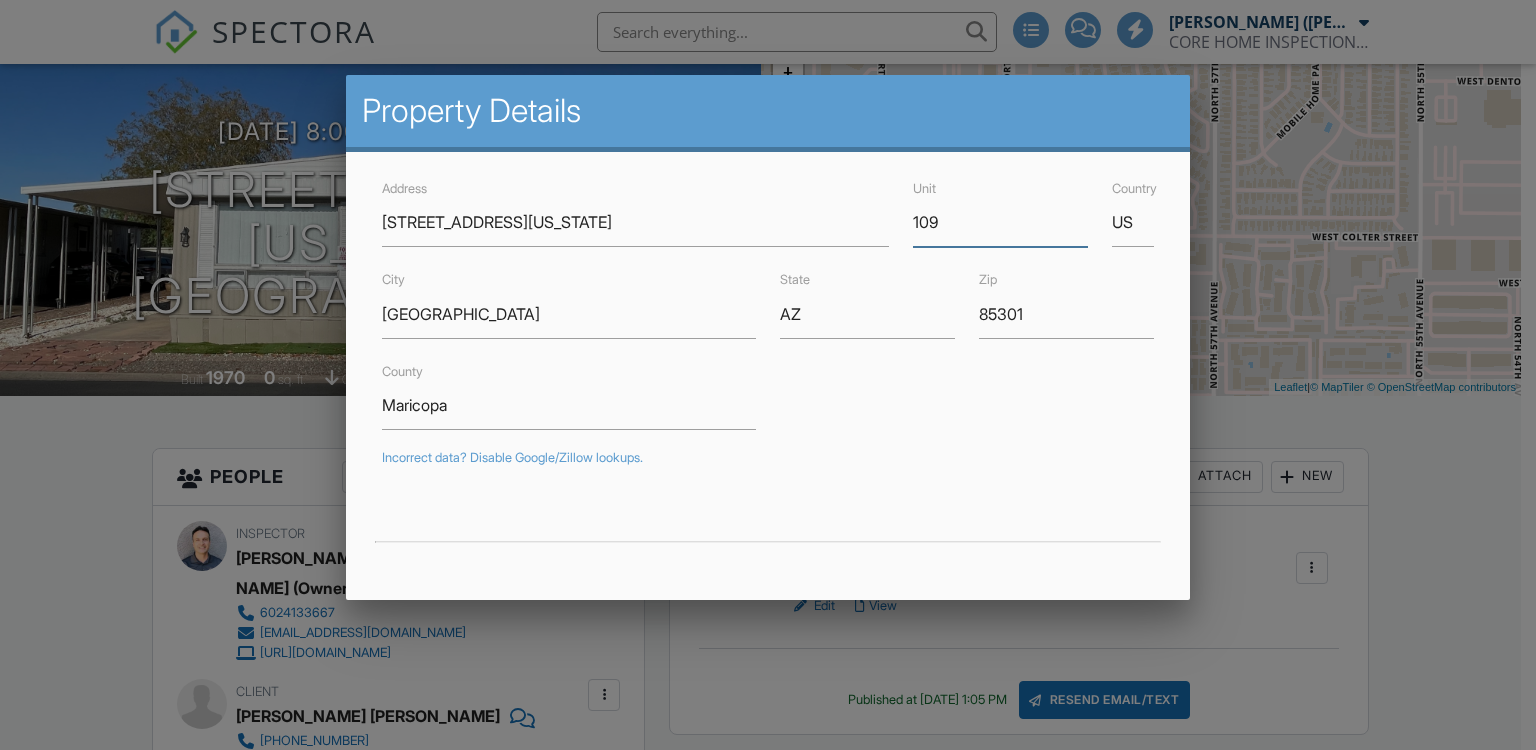 drag, startPoint x: 889, startPoint y: 226, endPoint x: 876, endPoint y: 209, distance: 21.400934 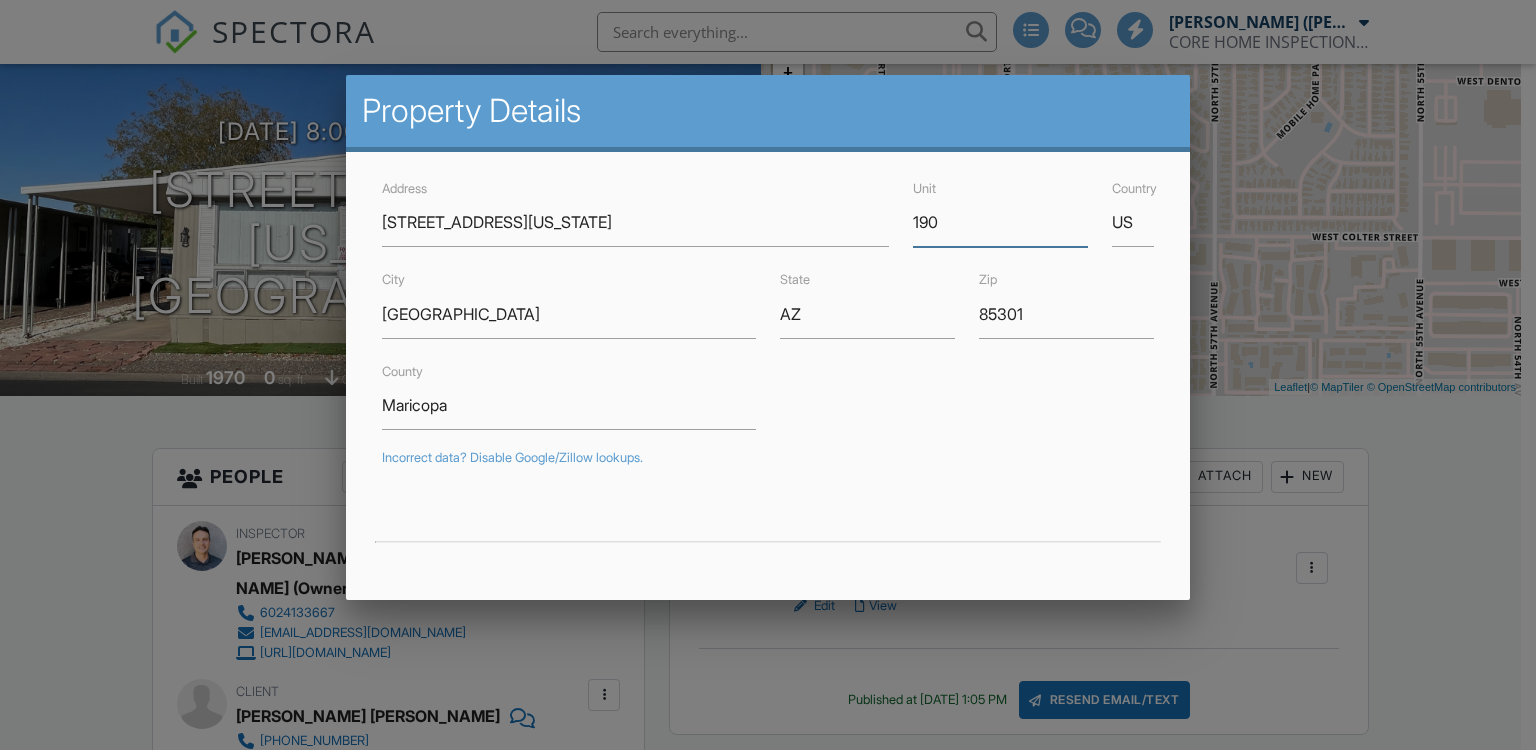 type on "190" 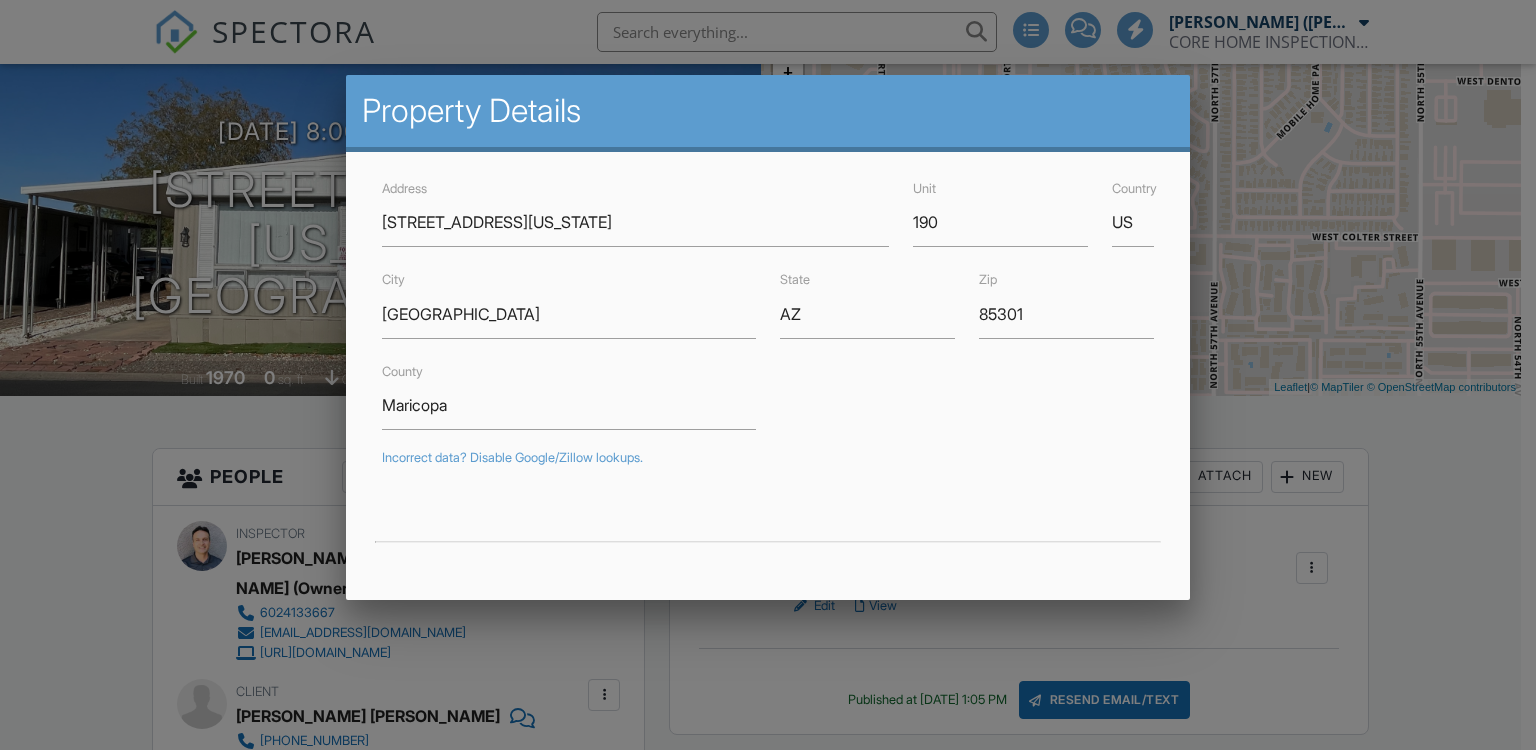 drag, startPoint x: 1017, startPoint y: 450, endPoint x: 1319, endPoint y: 512, distance: 308.29855 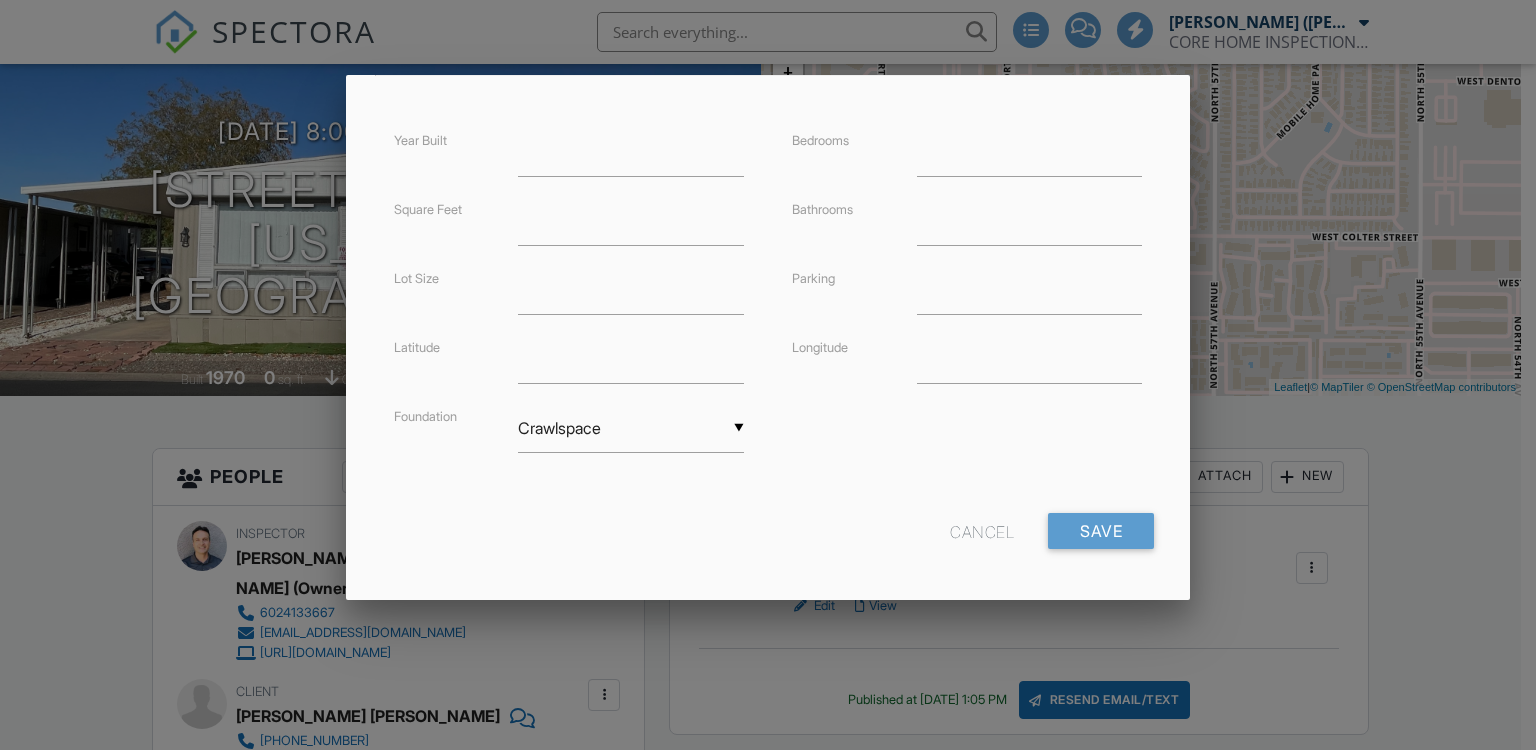 scroll, scrollTop: 456, scrollLeft: 0, axis: vertical 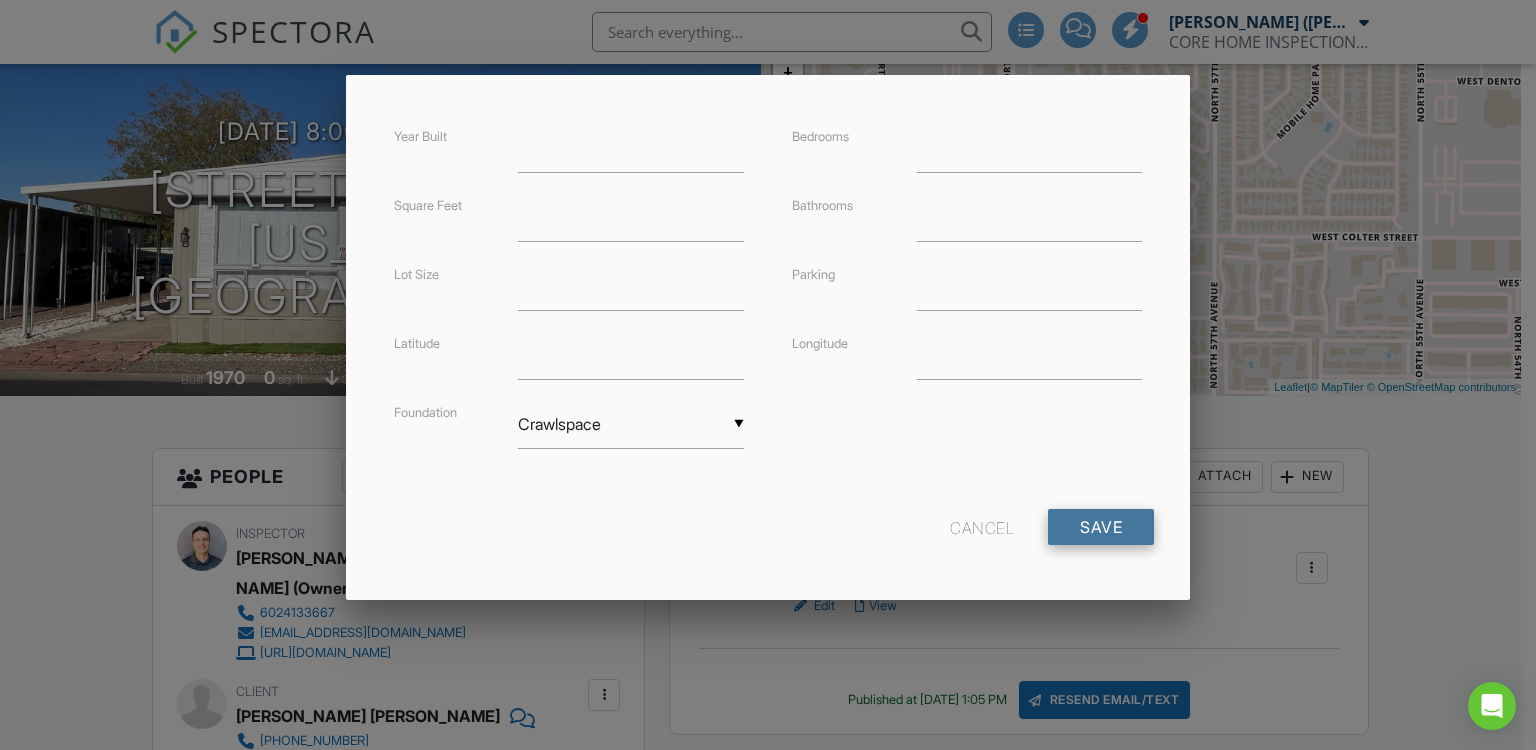 click on "Save" at bounding box center [1101, 527] 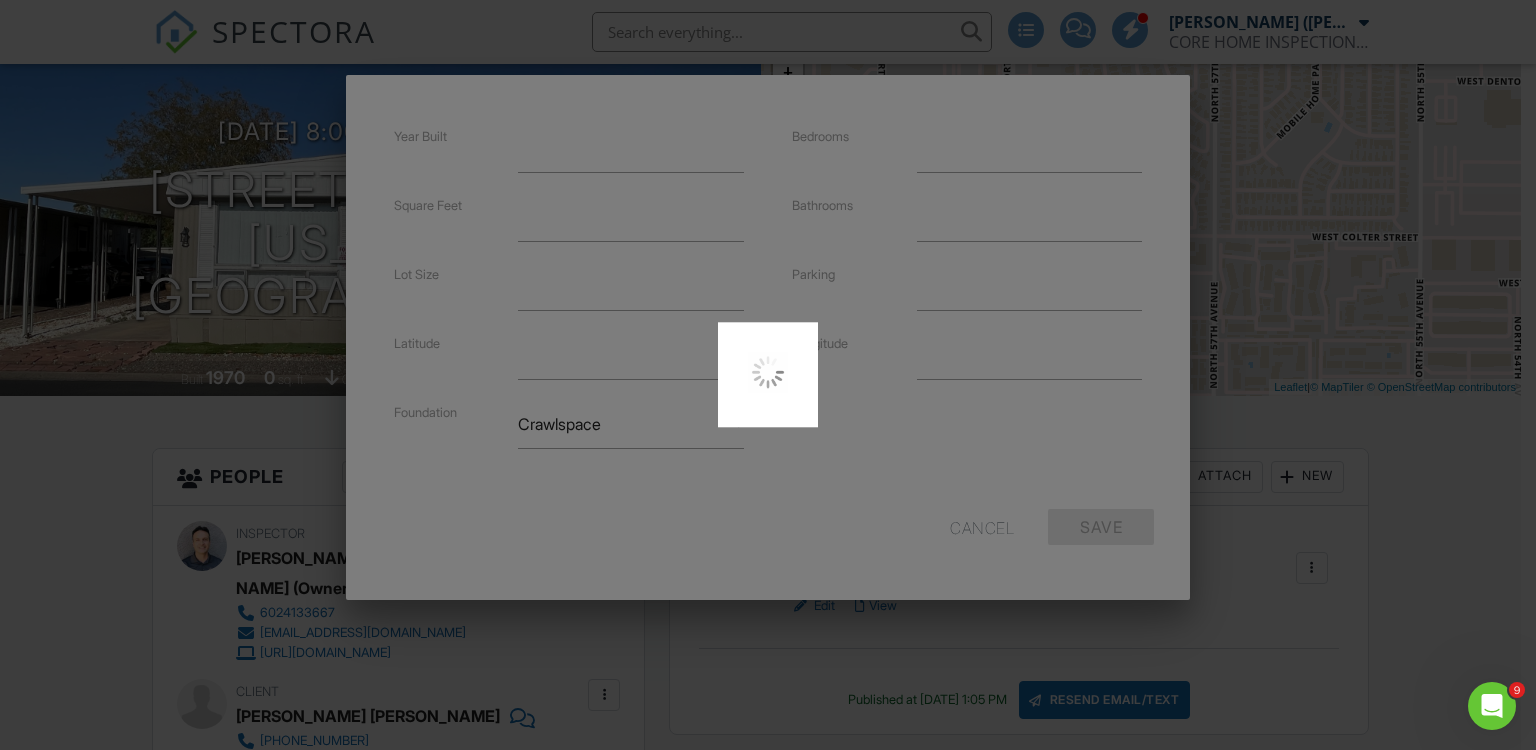 scroll, scrollTop: 0, scrollLeft: 0, axis: both 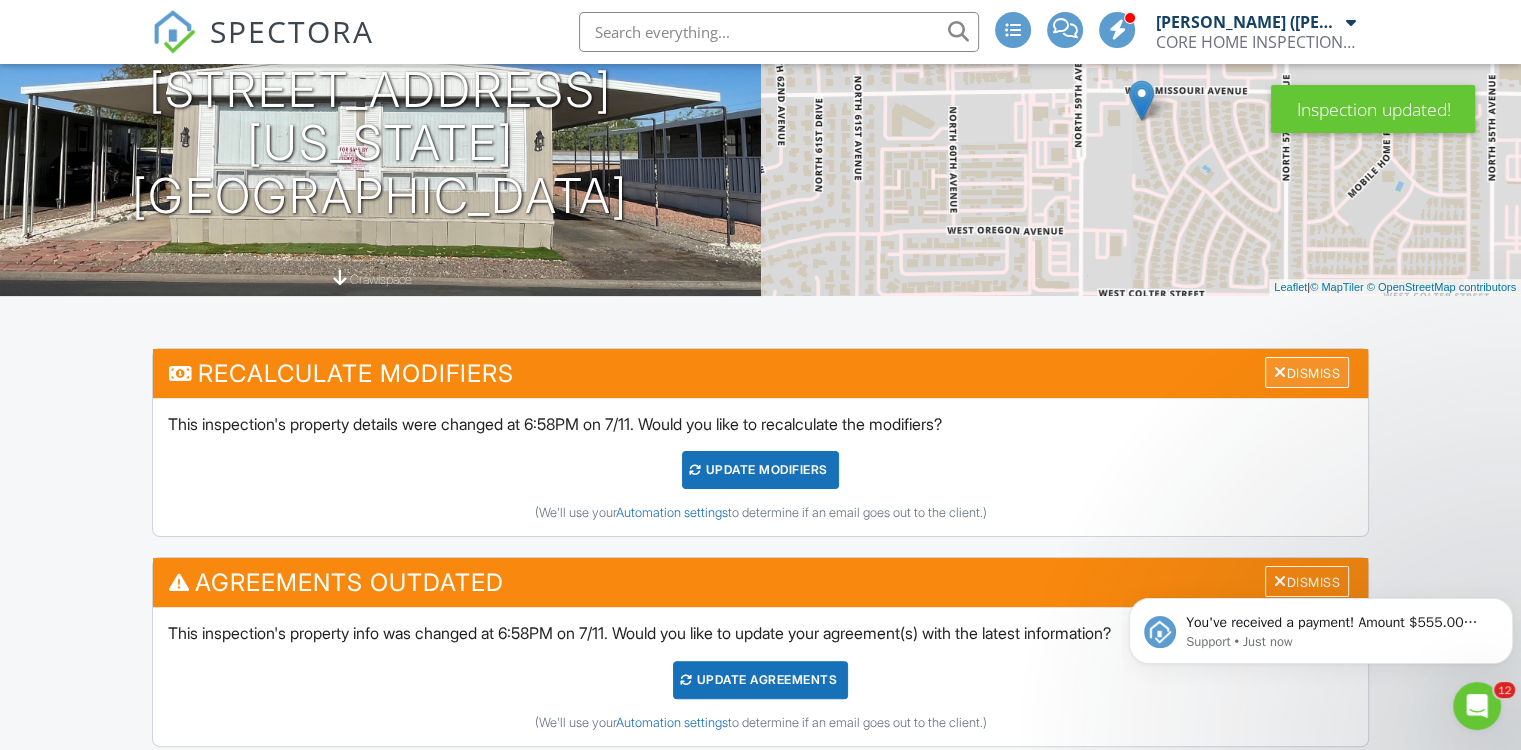 click on "Dismiss" at bounding box center (1307, 372) 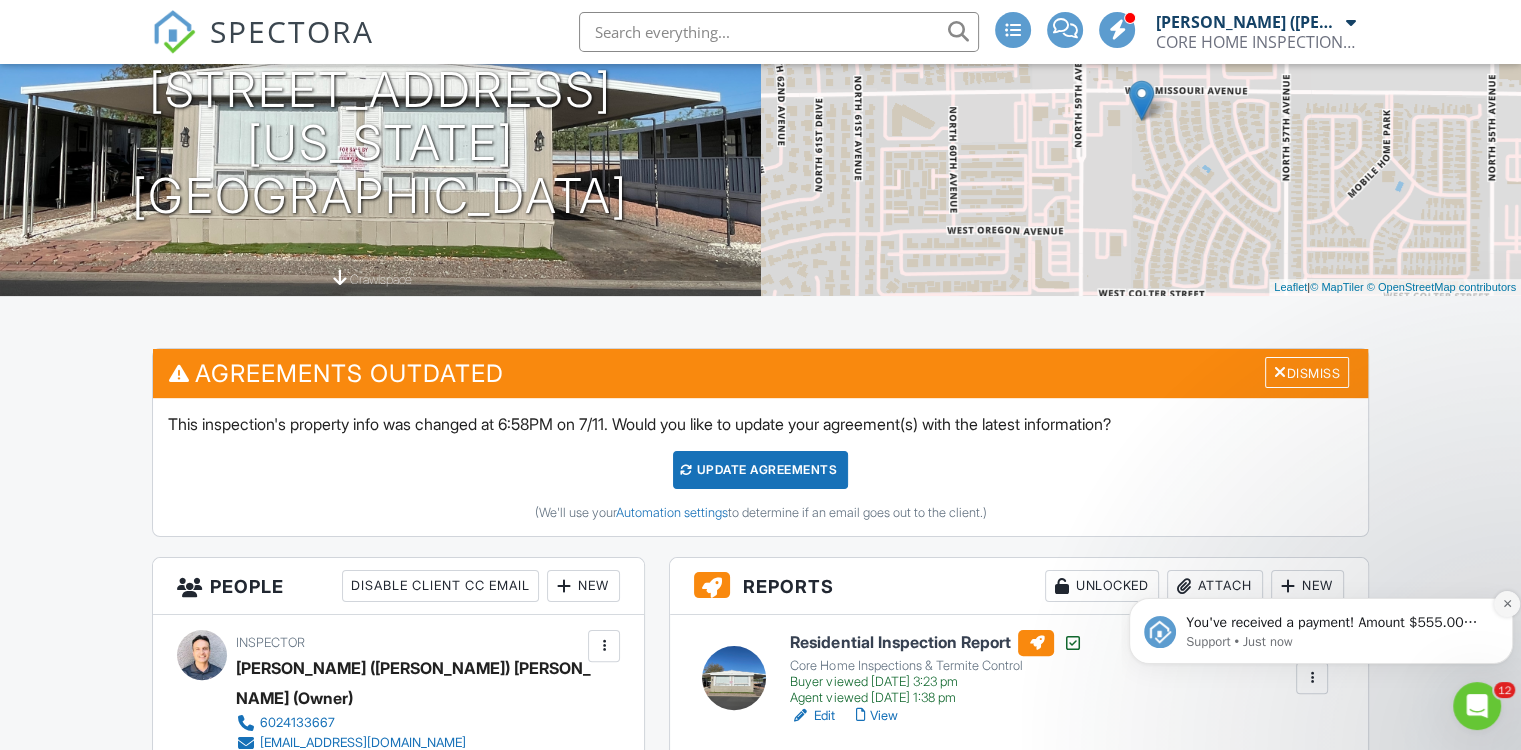 click 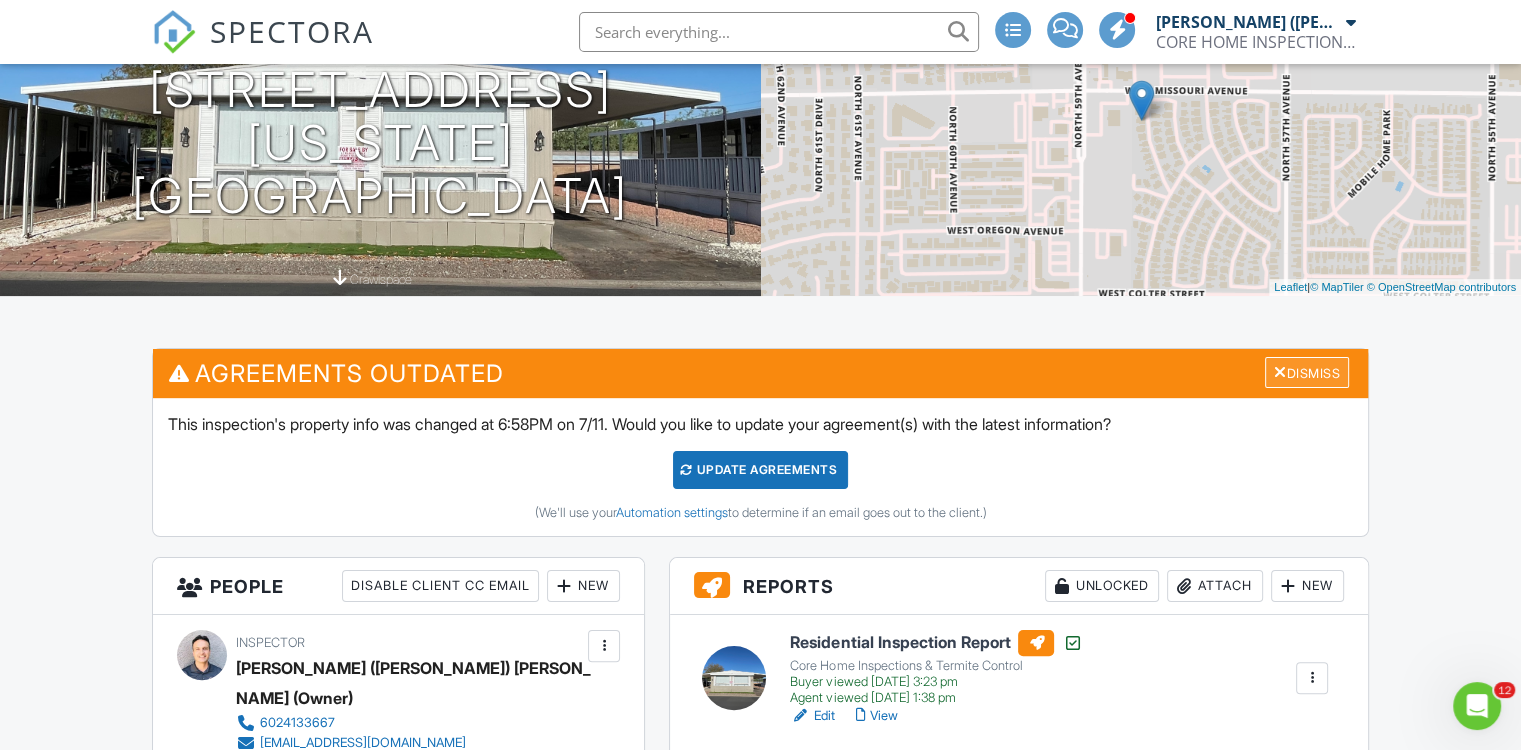 click on "Dismiss" at bounding box center (1307, 372) 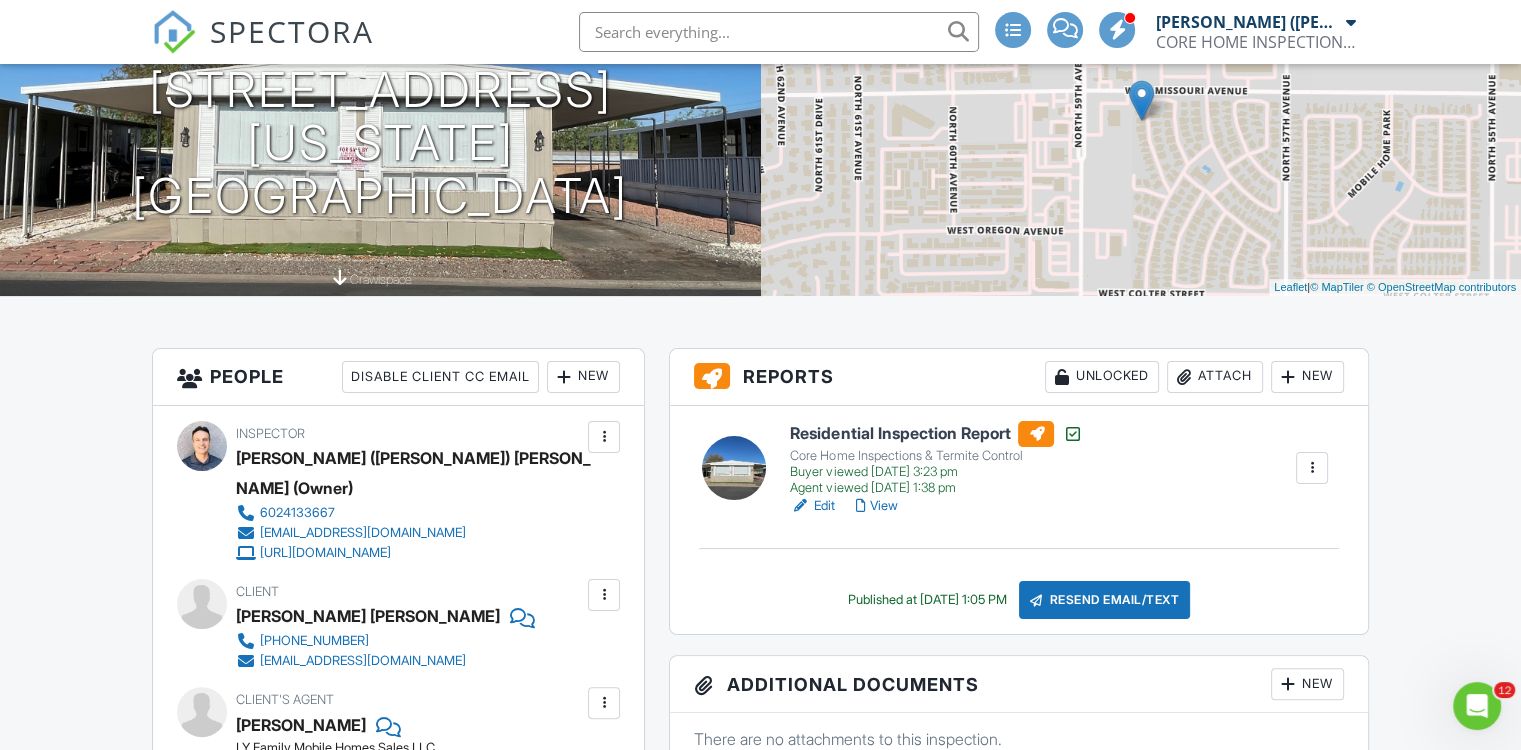 click on "Dashboard
Calendar
New Inspection
Inspections
Payments
Contacts
Automations (Basic)
Automations (Adv)
Templates
Settings
Metrics
Profile
Support Center
Inspection Details
Client View
More
Property Details
Reschedule
Reorder / Copy
Share
Cancel
[GEOGRAPHIC_DATA]
Print Order
Convert to V9
View Change Log
[DATE]  8:00 am
- 10:00 am
[STREET_ADDRESS][US_STATE]
[GEOGRAPHIC_DATA]
crawlspace
+ − Leaflet  |  © MapTiler   © OpenStreetMap contributors
All emails and texts are disabled for this inspection!
Turn on emails and texts
Turn on and Requeue Notifications
Recalculate Modifiers
Dismiss
UPDATE Modifiers
(We'll use your" at bounding box center (760, 1230) 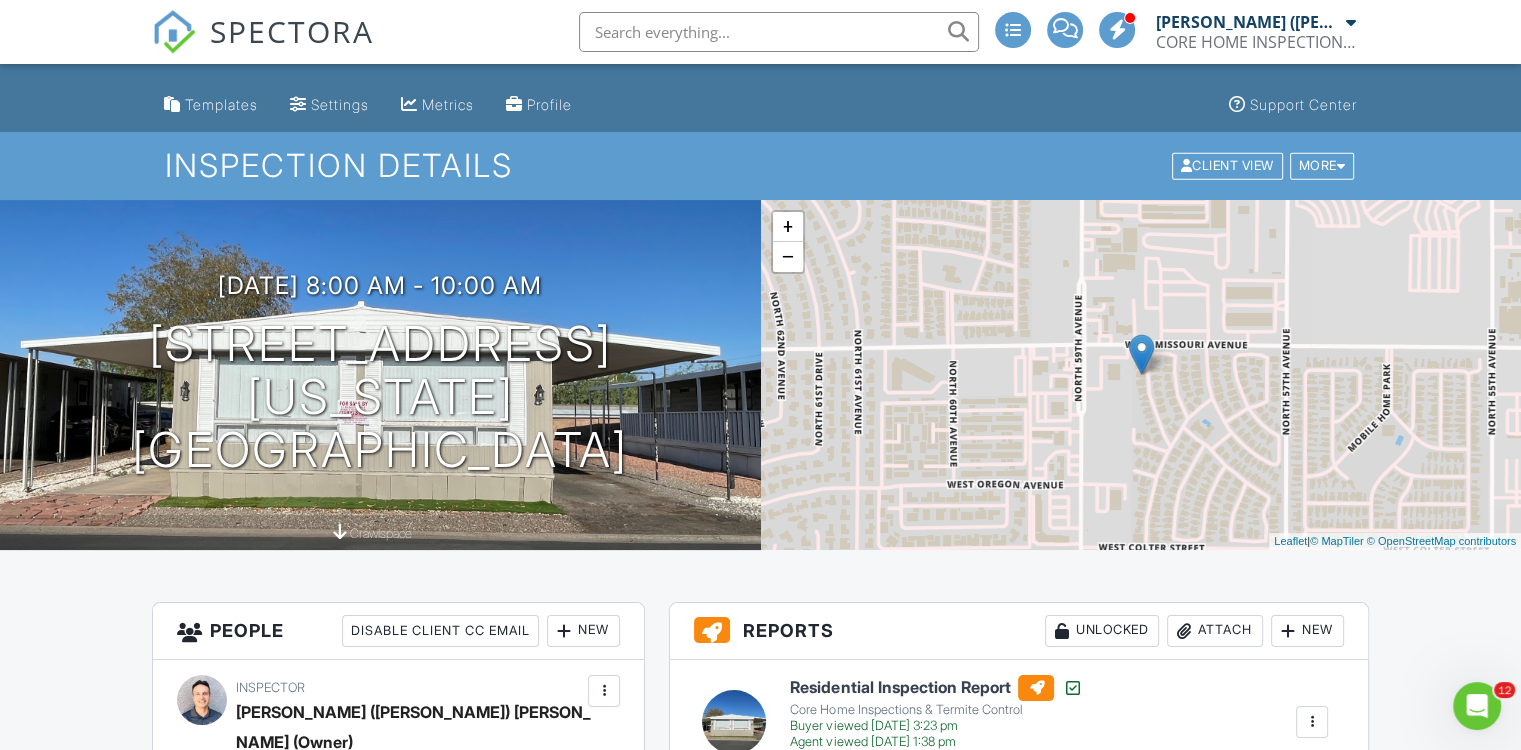scroll, scrollTop: 0, scrollLeft: 0, axis: both 